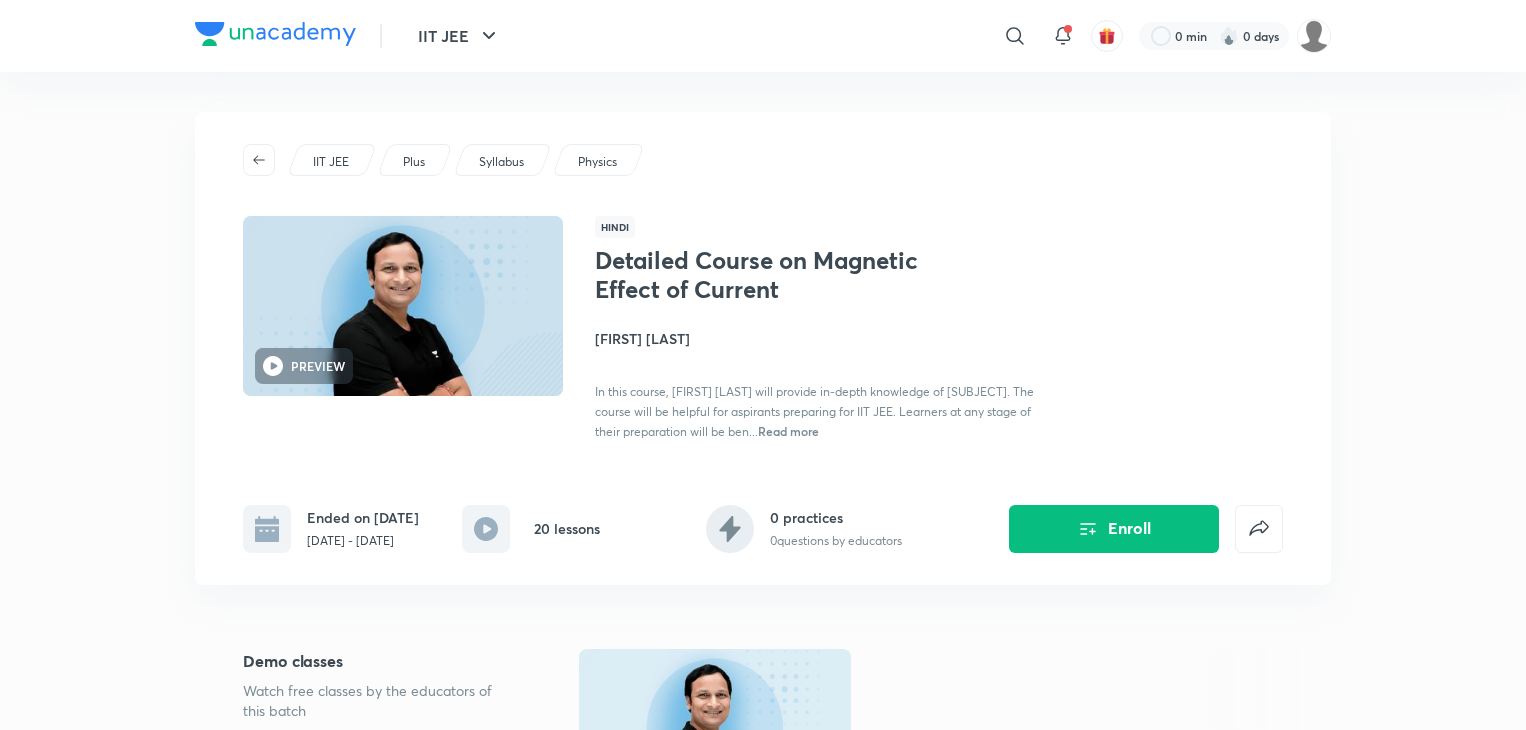 scroll, scrollTop: 0, scrollLeft: 0, axis: both 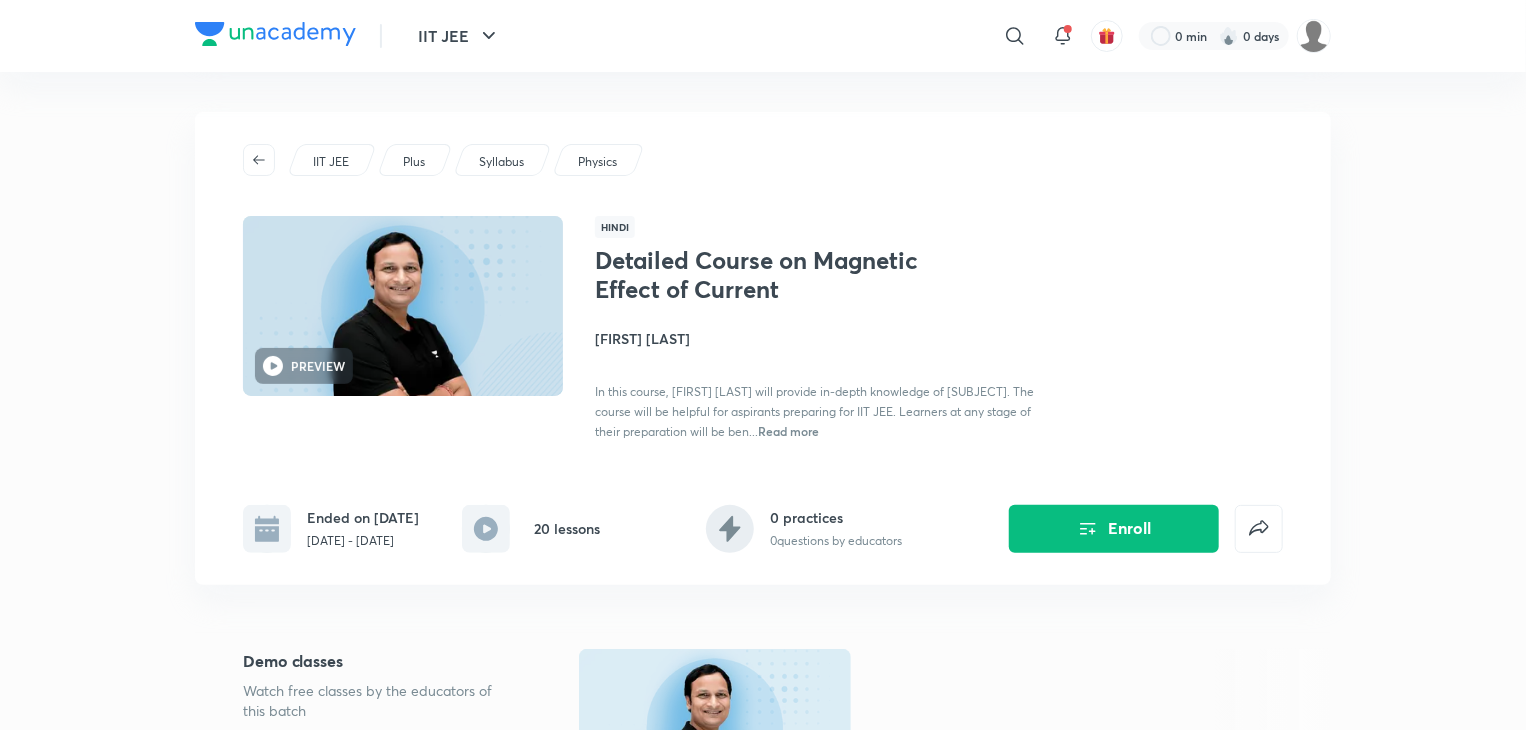 click on "IIT JEE ​ 0 min 0 days" at bounding box center (763, 36) 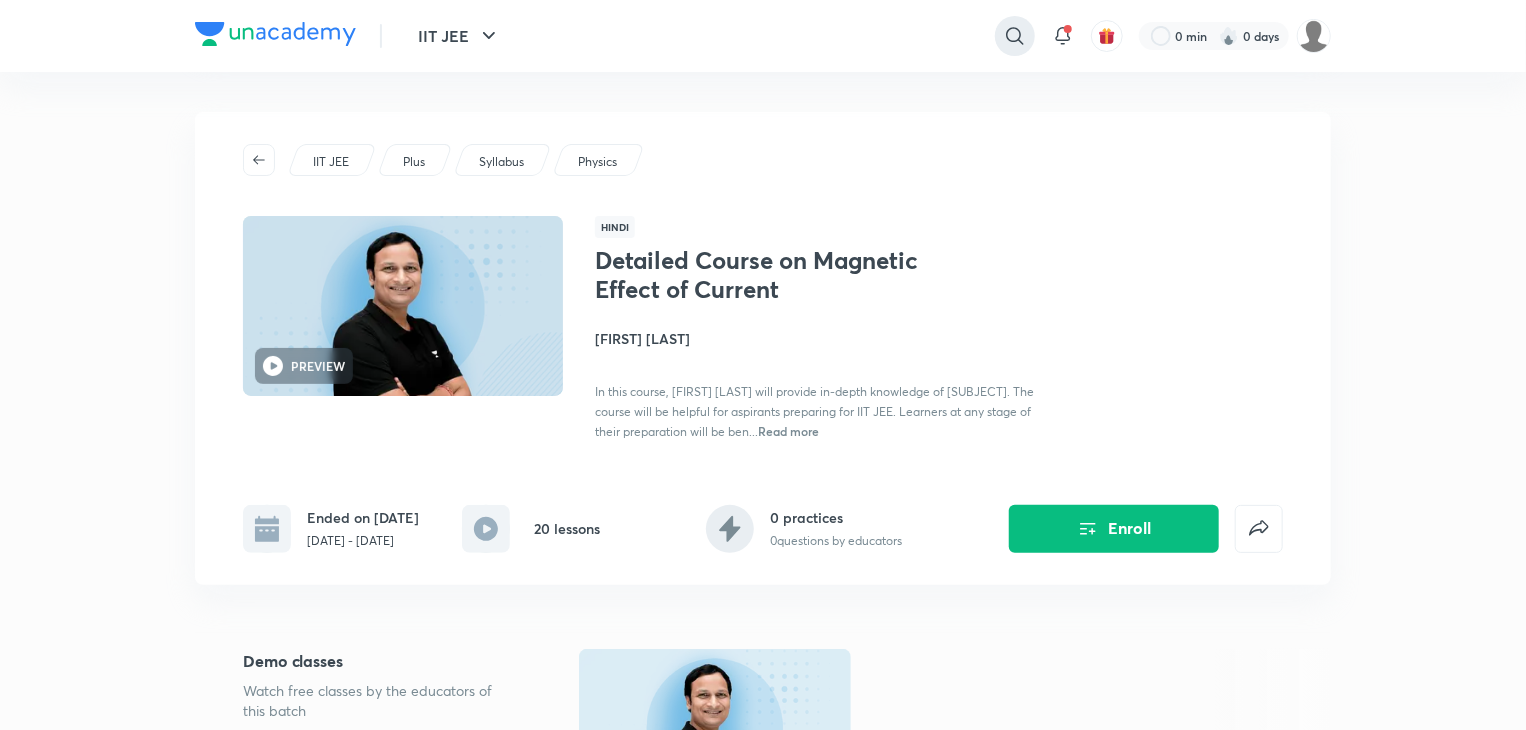 click at bounding box center (1015, 36) 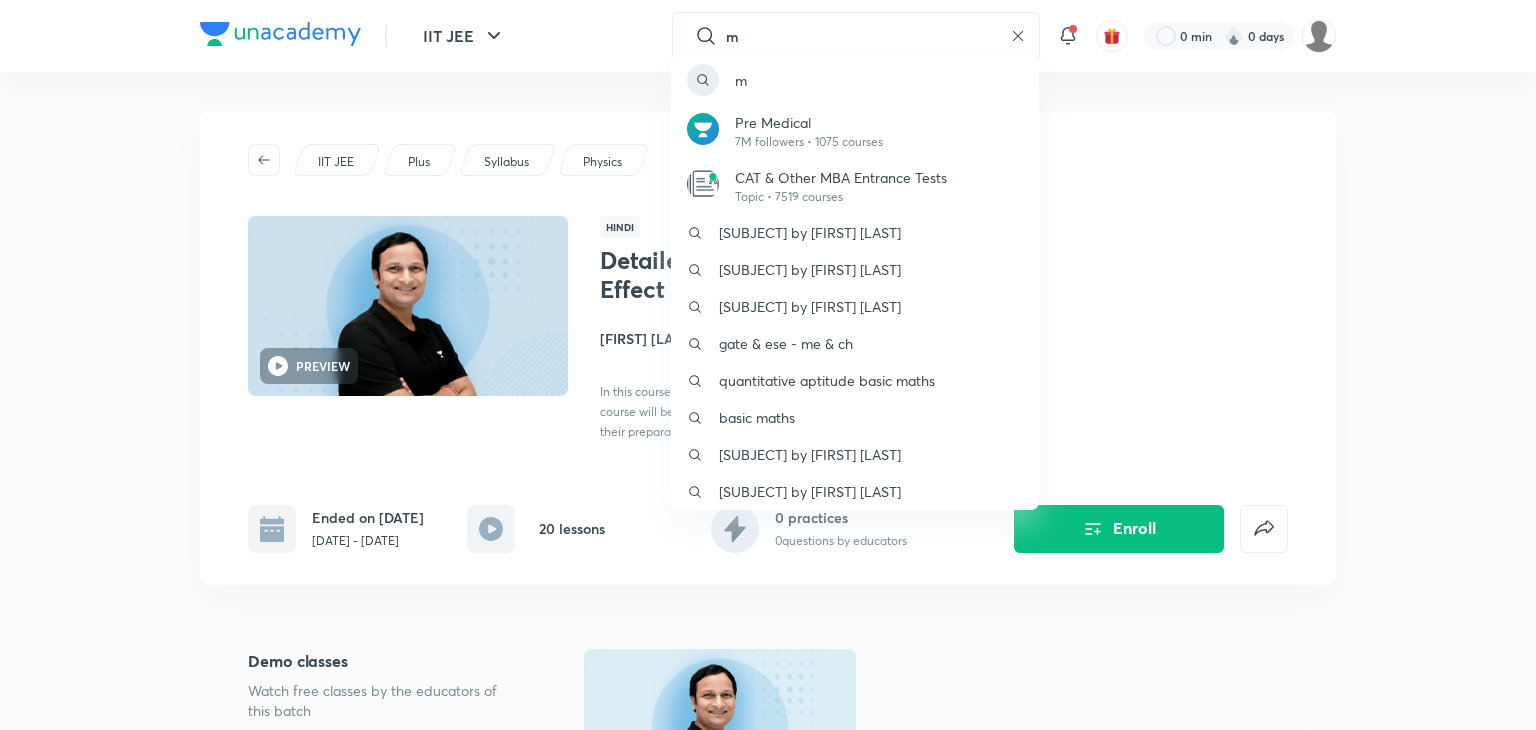 click on "m Pre Medical 7M followers • 1075 courses CAT & Other MBA Entrance Tests Topic • 7519 courses [SUBJECT] & [SUBJECT] by [FIRST] [LAST] [SUBJECT] by [FIRST] [LAST] [SUBJECT] by [FIRST] [LAST] [SUBJECT] [SUBJECT] [SUBJECT] [SUBJECT] by [FIRST] [LAST] [SUBJECT] by [FIRST] [LAST]" at bounding box center (768, 365) 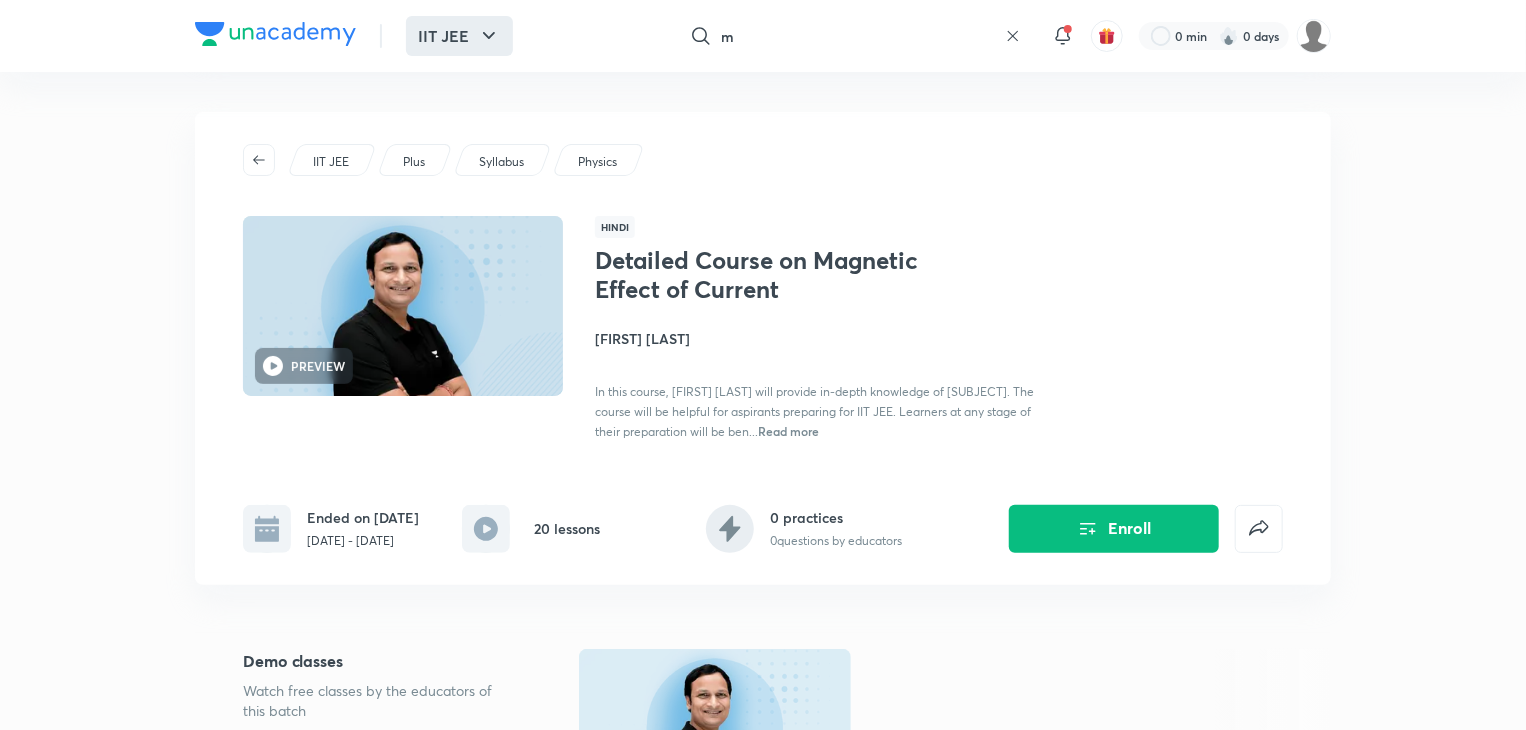 click 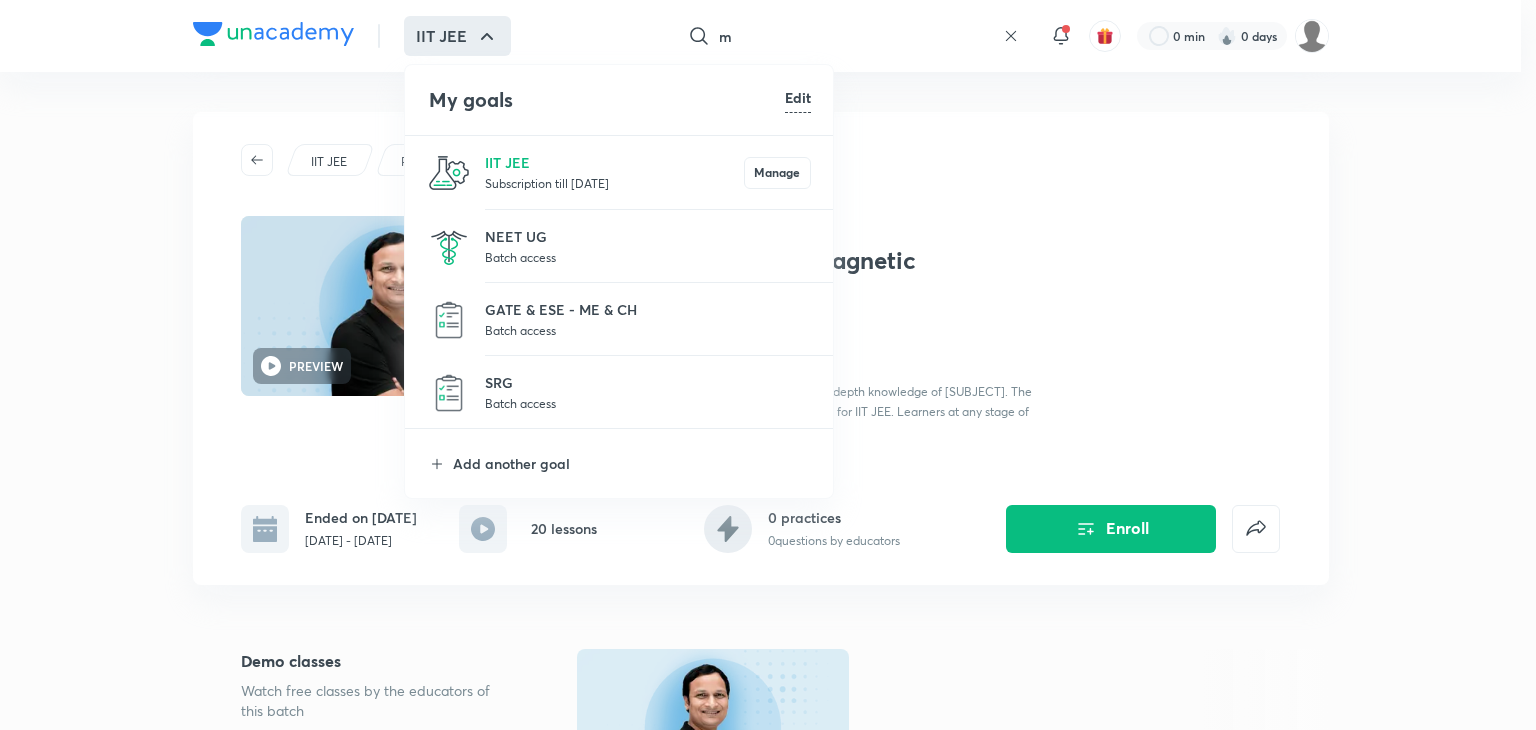 click at bounding box center [768, 365] 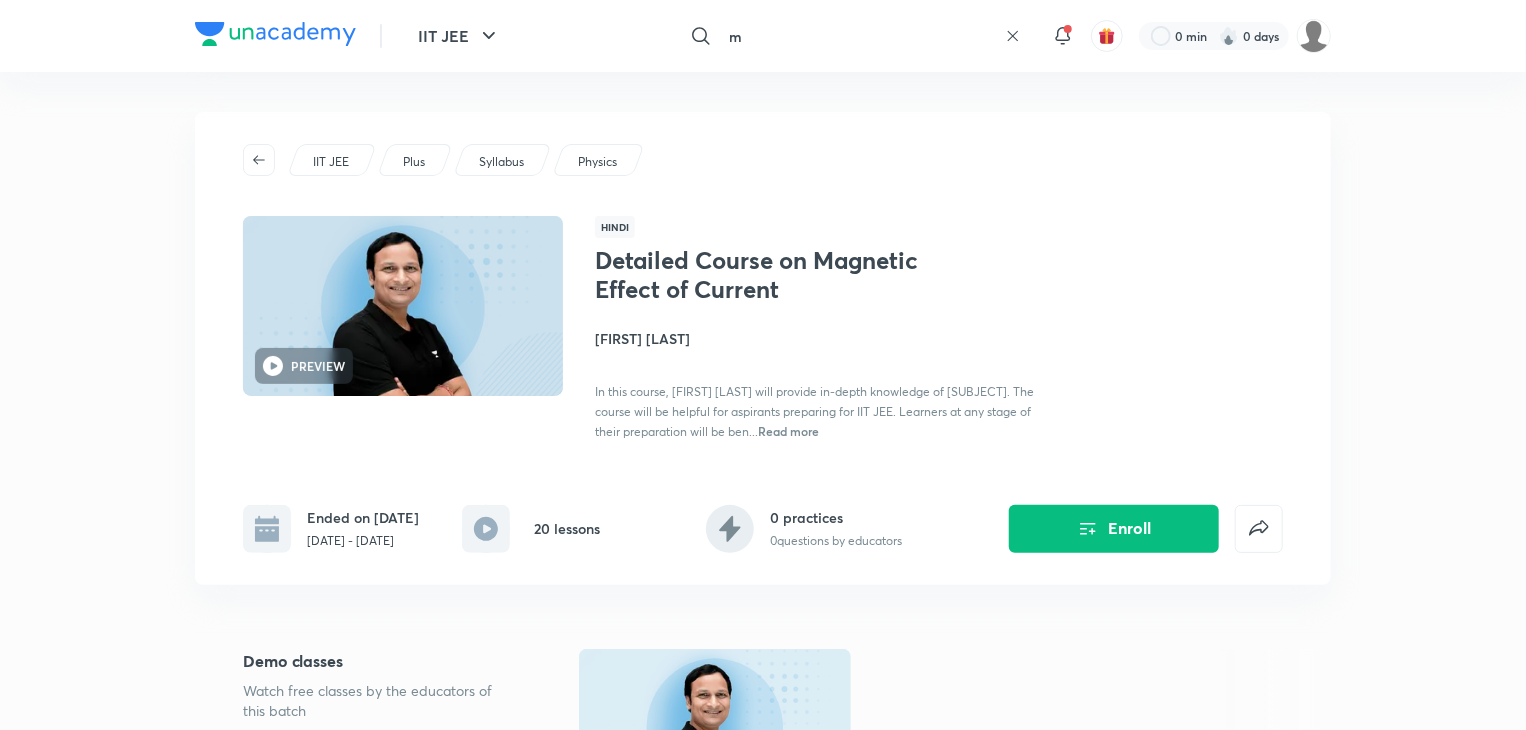 click on "m" at bounding box center (859, 36) 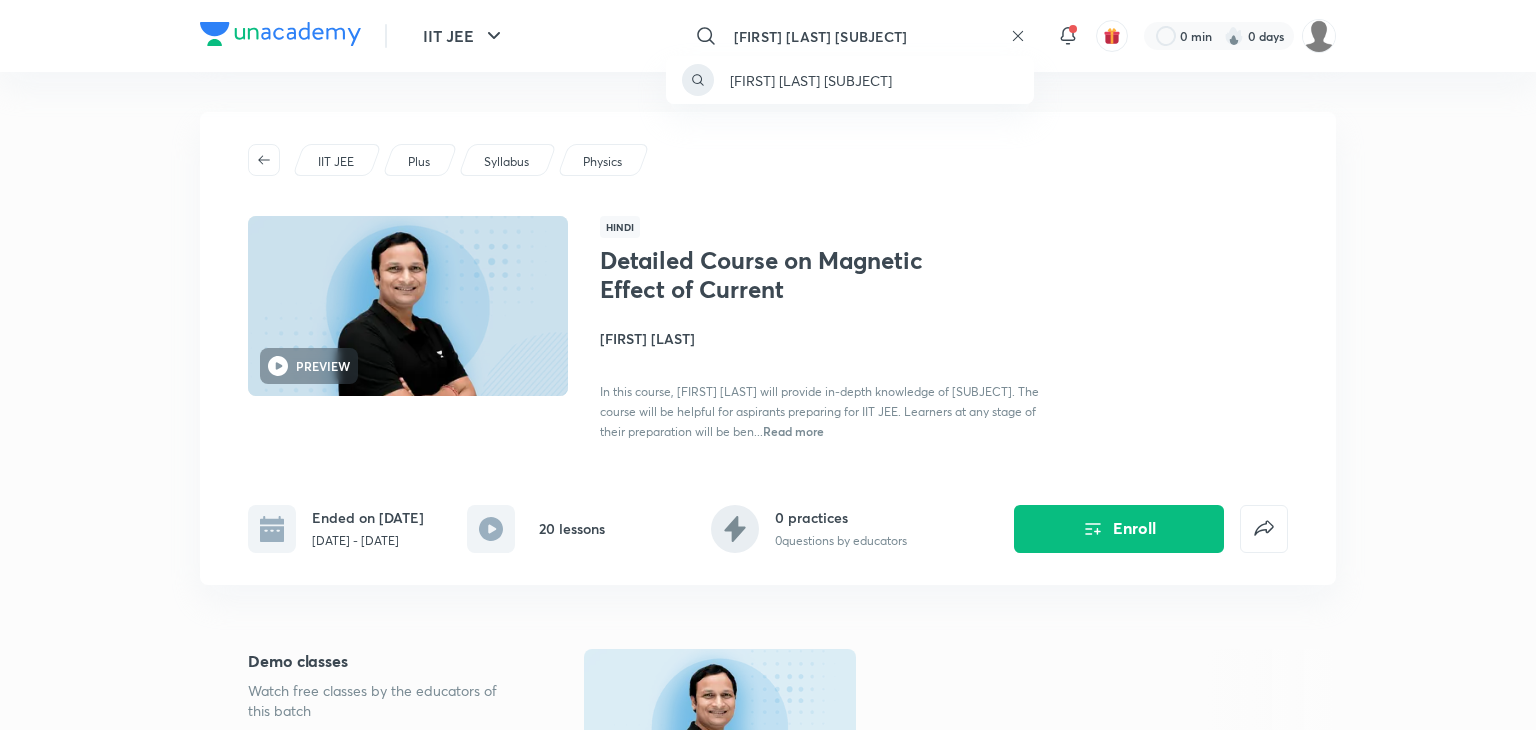 type on "[FIRST] [LAST] [SUBJECT]" 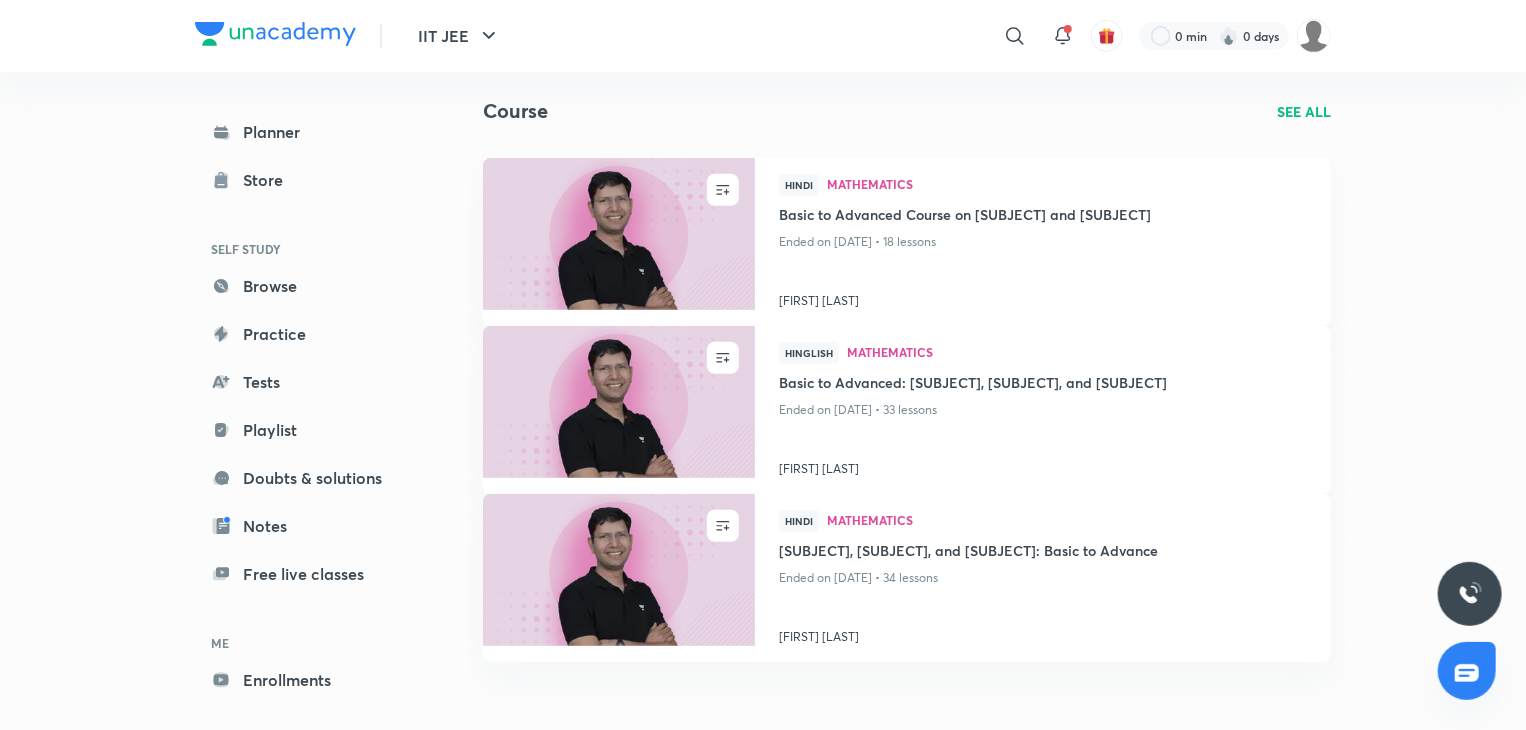 scroll, scrollTop: 504, scrollLeft: 0, axis: vertical 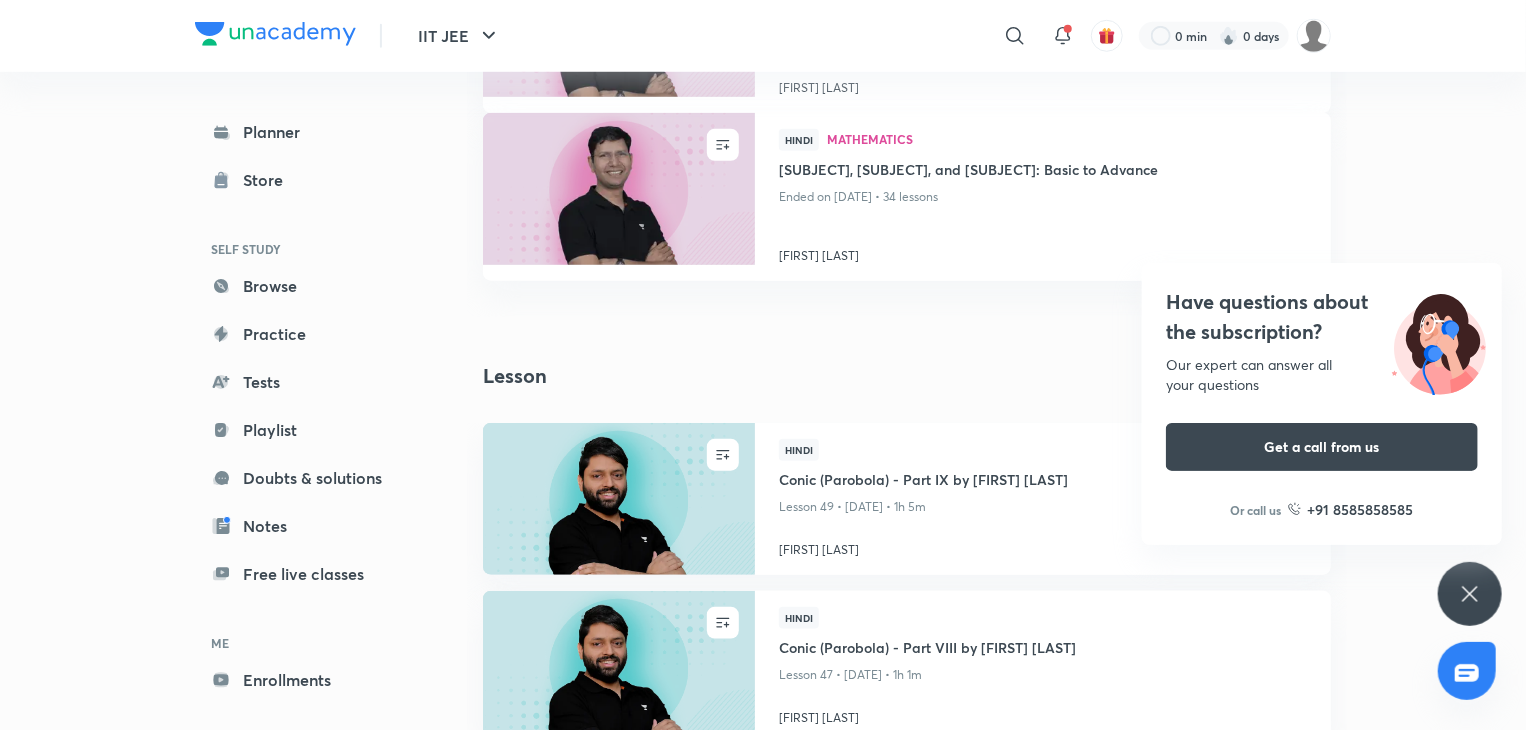 click 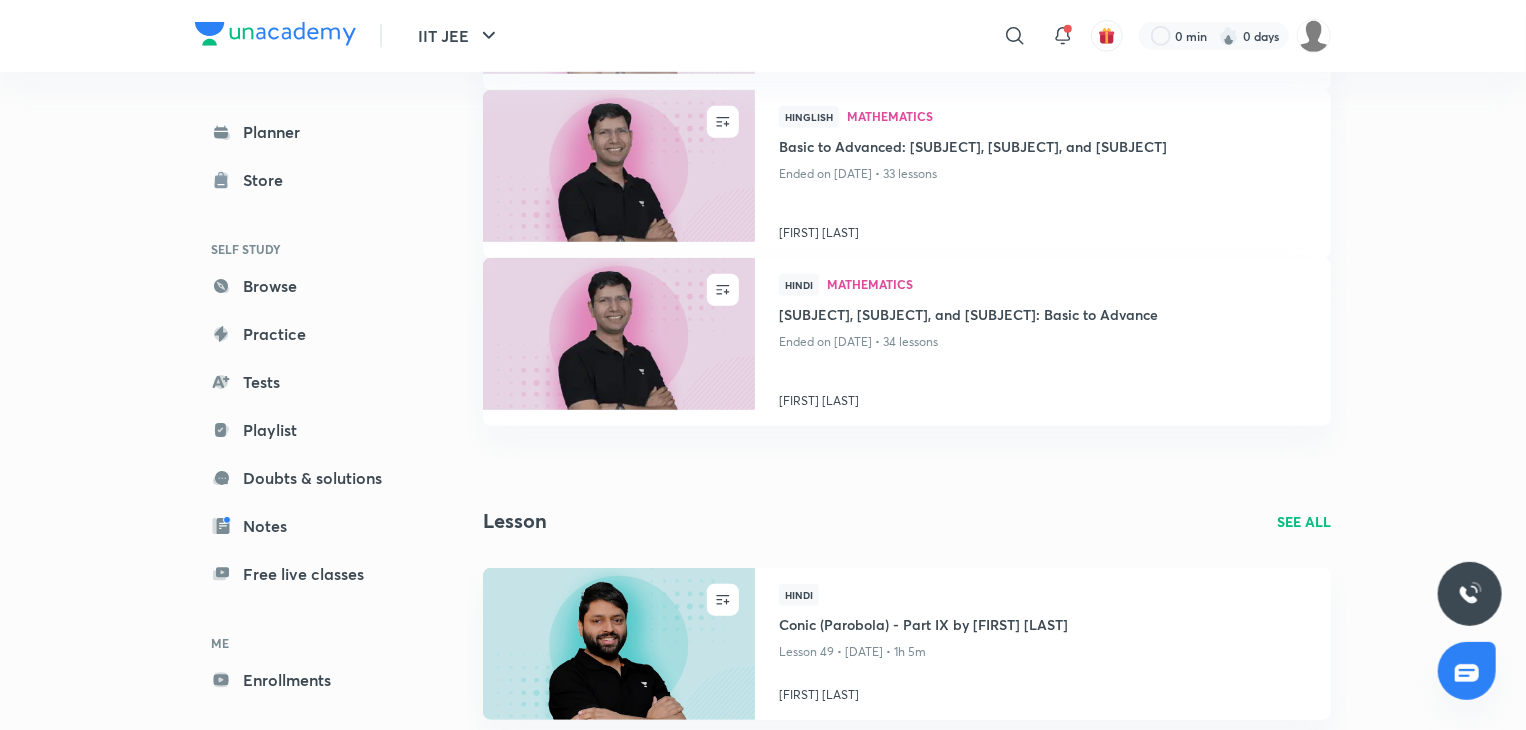 scroll, scrollTop: 619, scrollLeft: 0, axis: vertical 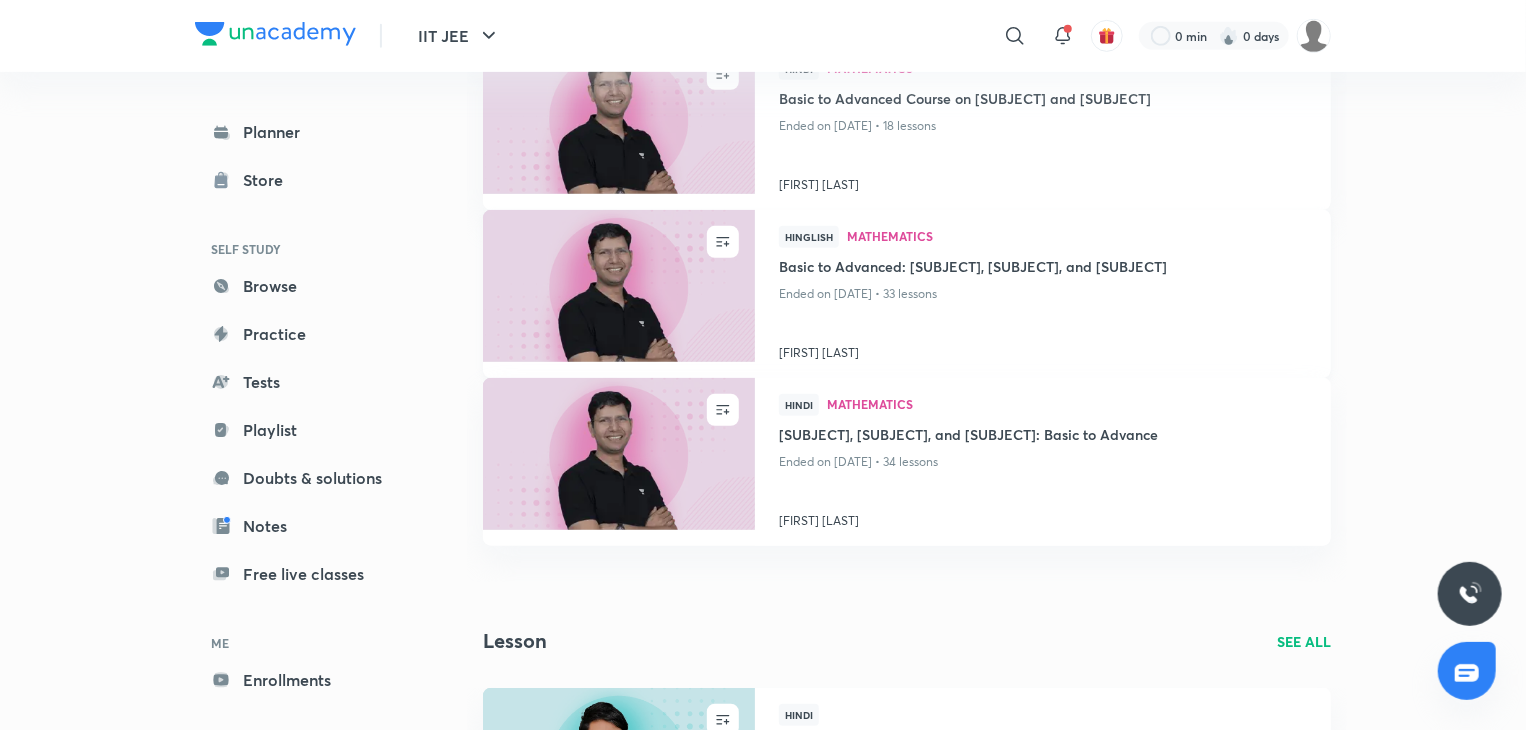 click on "Basic to Advanced: [SUBJECT], [SUBJECT], and [SUBJECT]" at bounding box center (1043, 268) 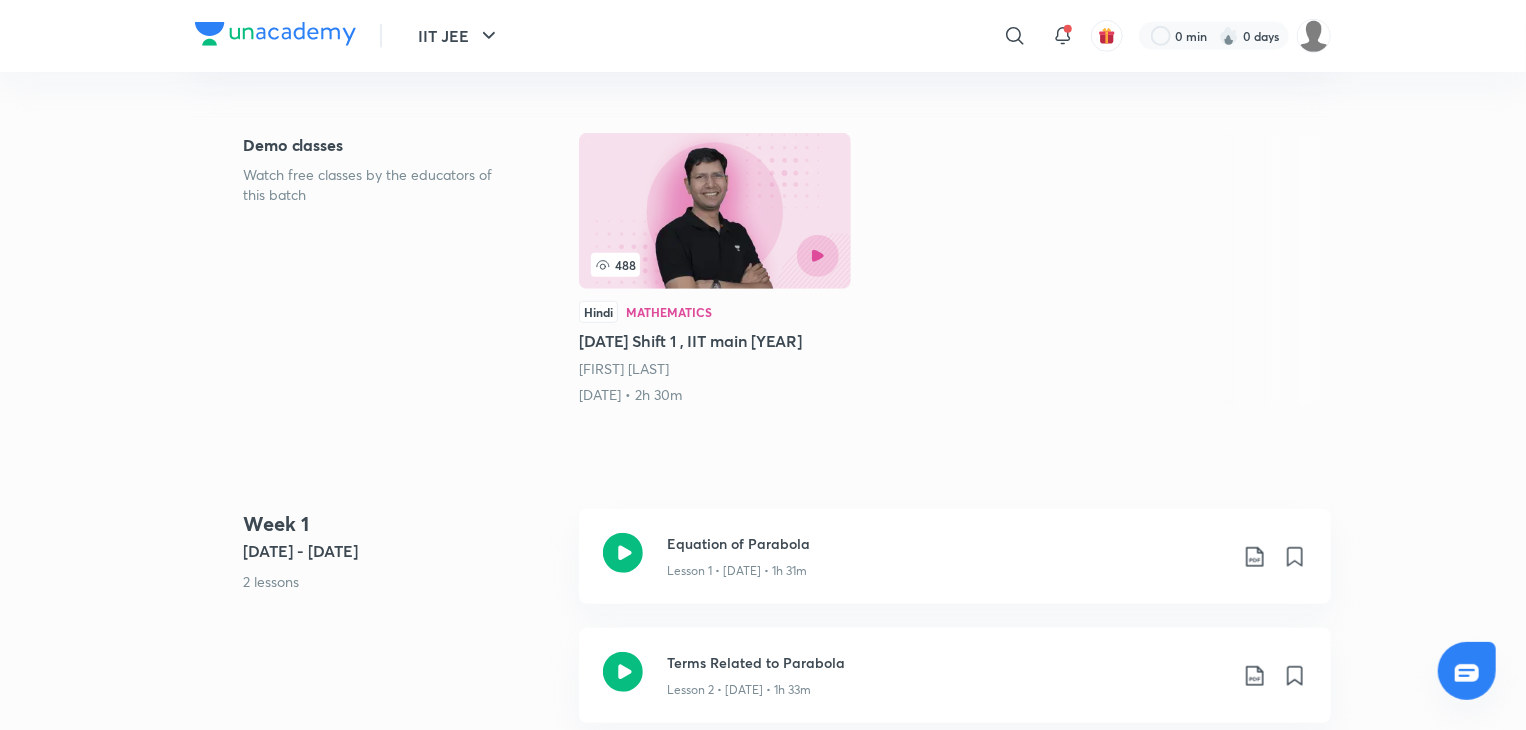 scroll, scrollTop: 0, scrollLeft: 0, axis: both 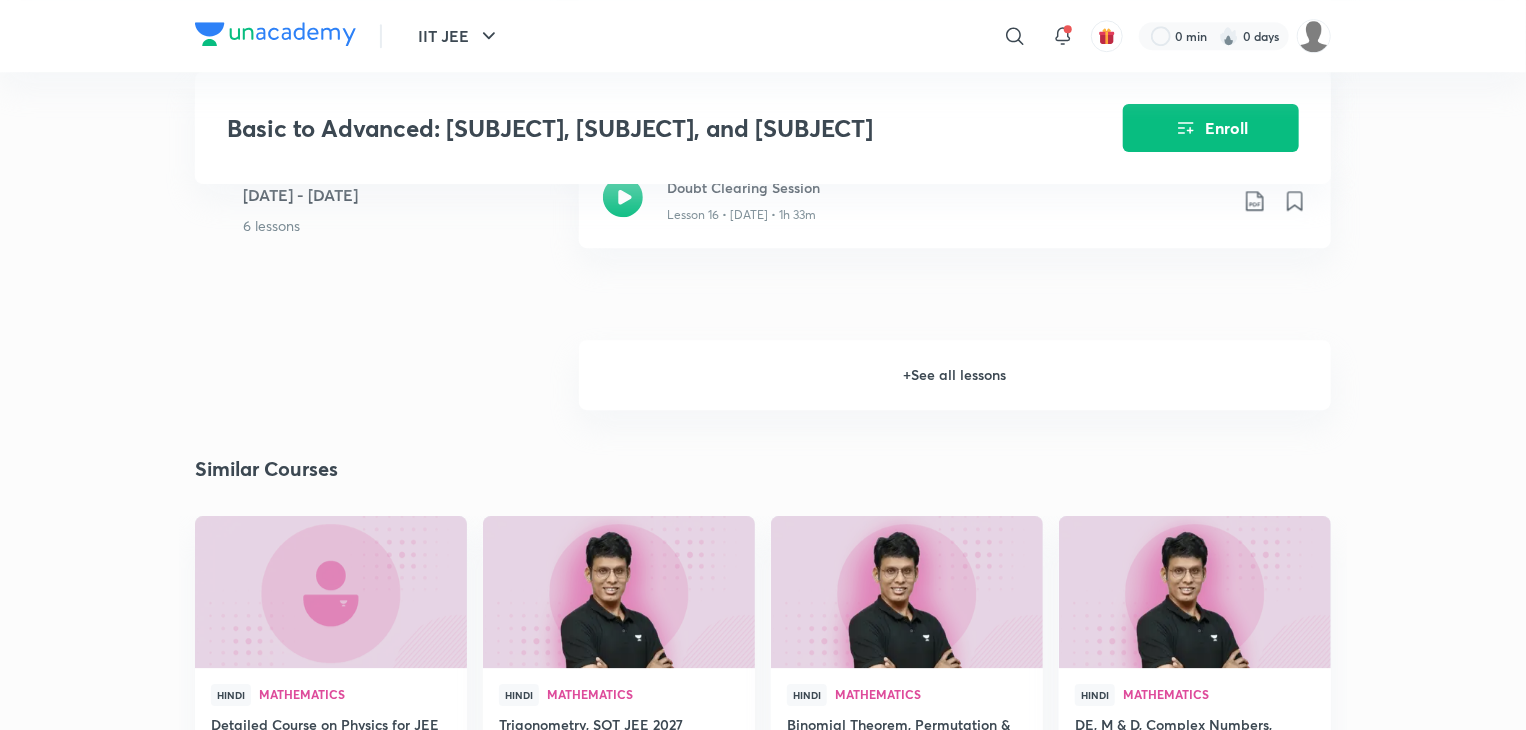 click on "+  See all lessons" at bounding box center [955, 375] 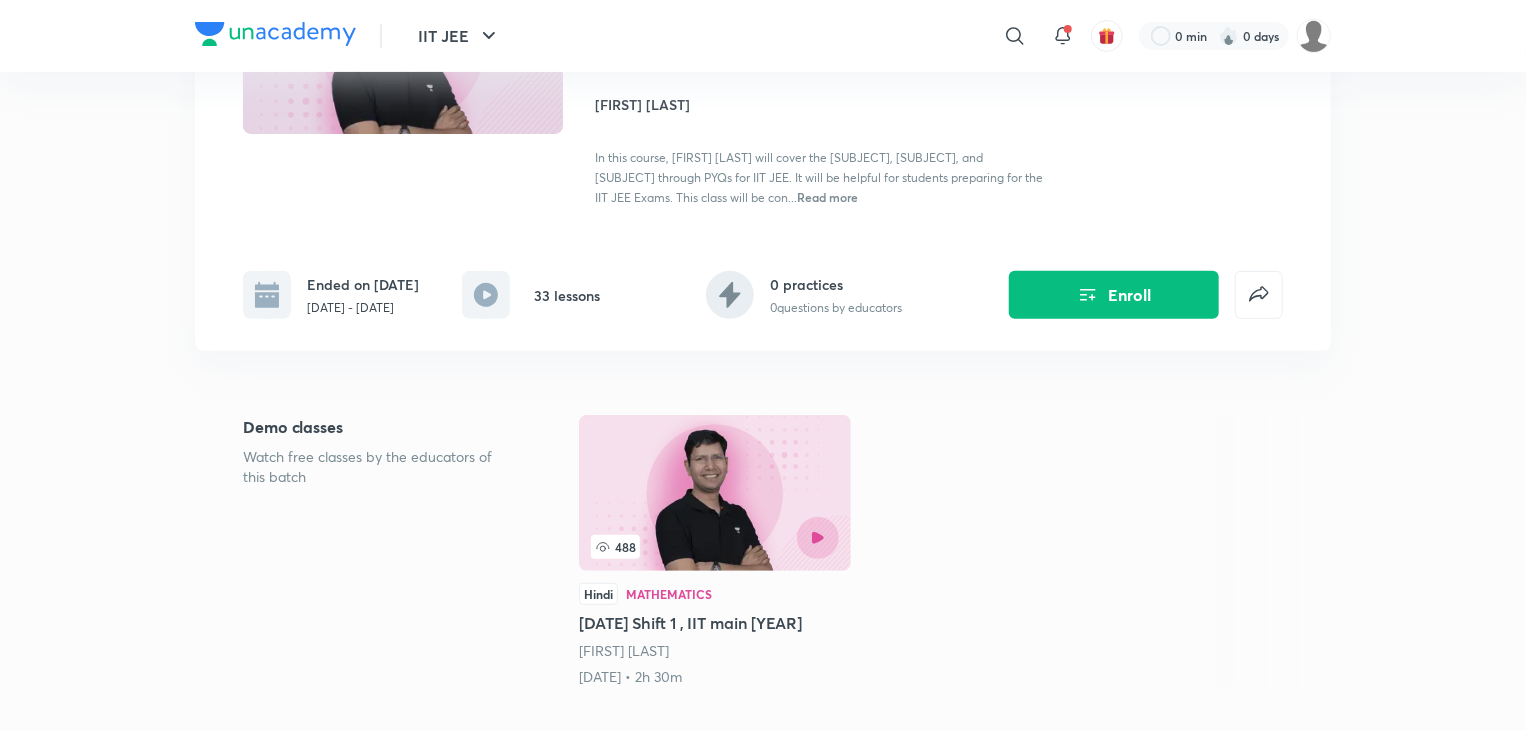 scroll, scrollTop: 0, scrollLeft: 0, axis: both 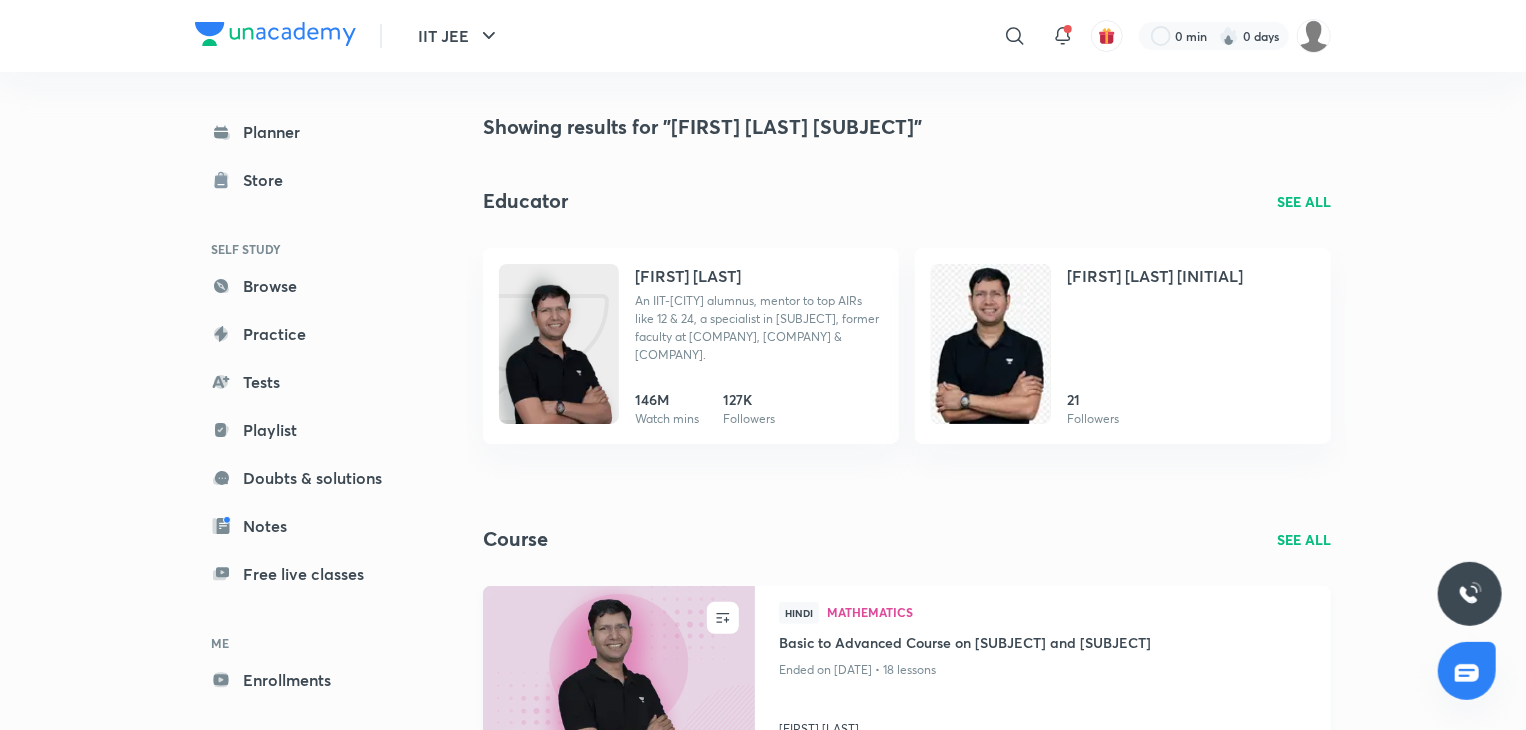 click on "Basic to Advanced Course on [SUBJECT] and [SUBJECT]" at bounding box center (1043, 644) 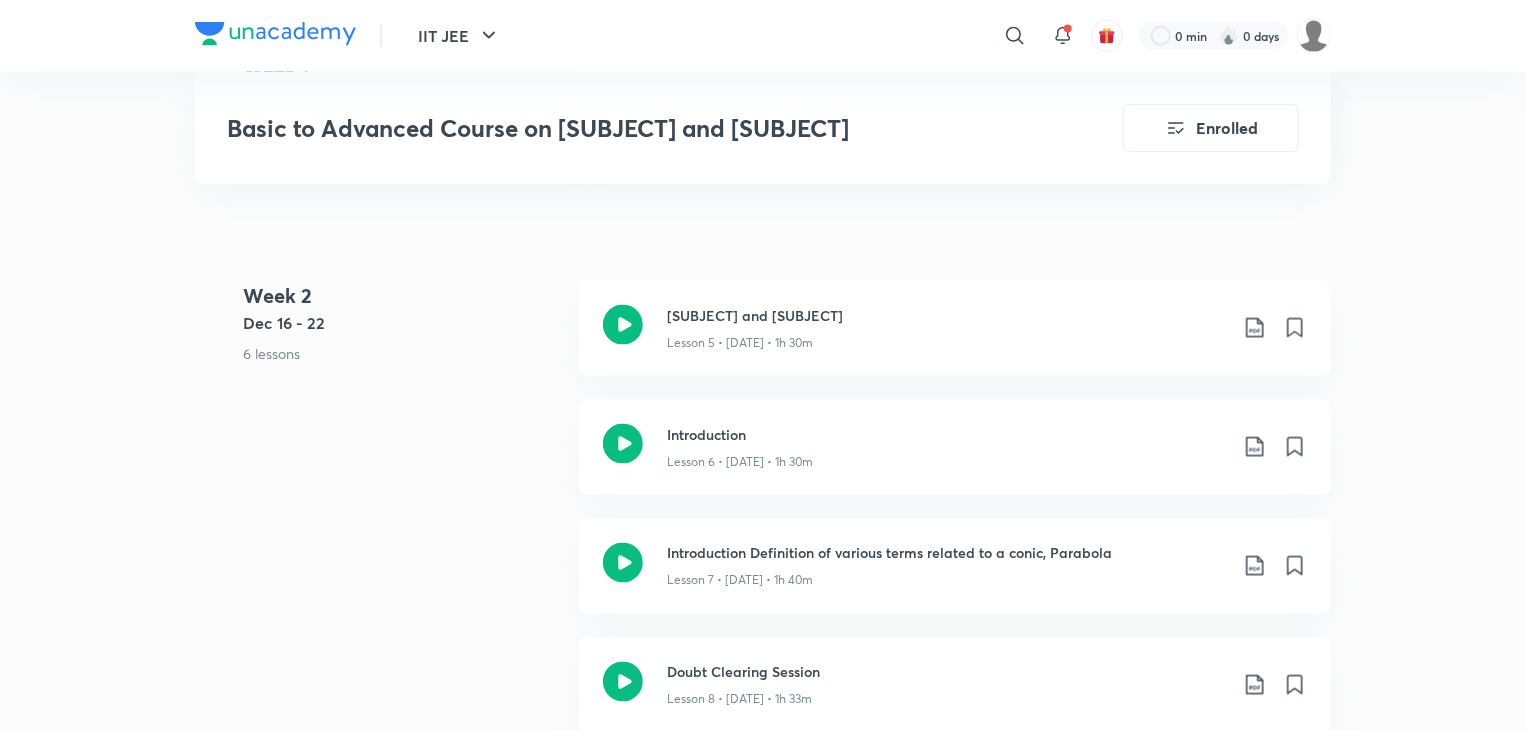 scroll, scrollTop: 1390, scrollLeft: 0, axis: vertical 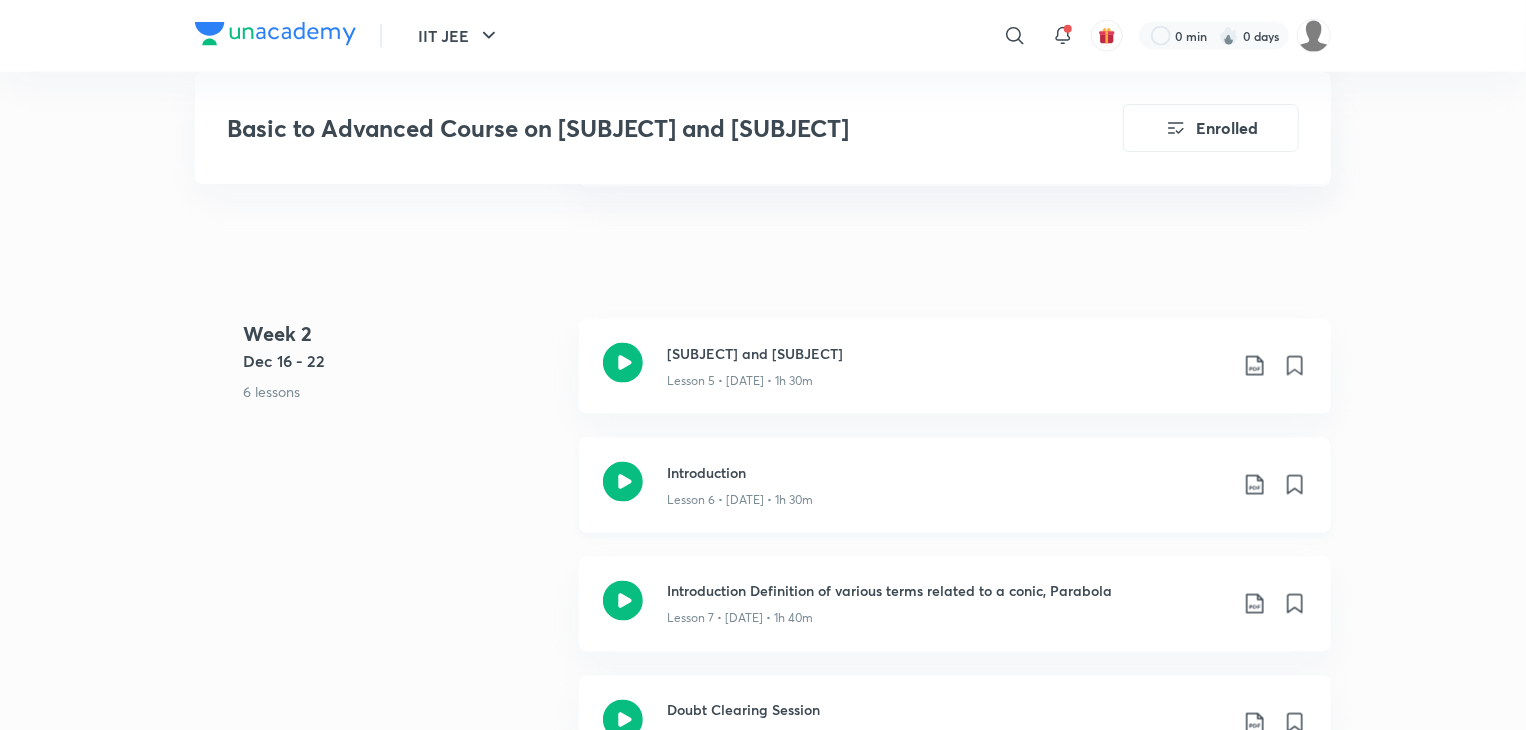 click 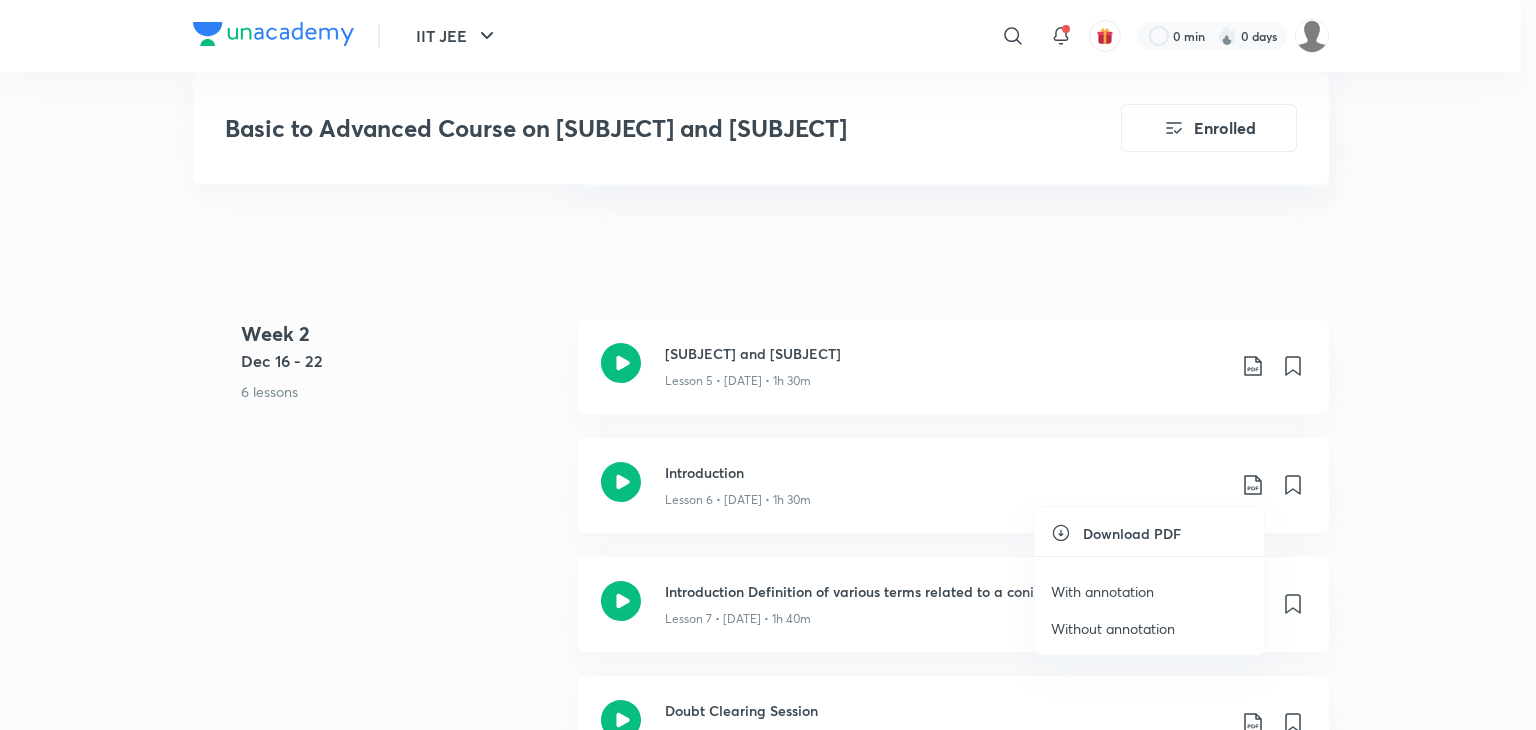 click on "With annotation" at bounding box center [1102, 591] 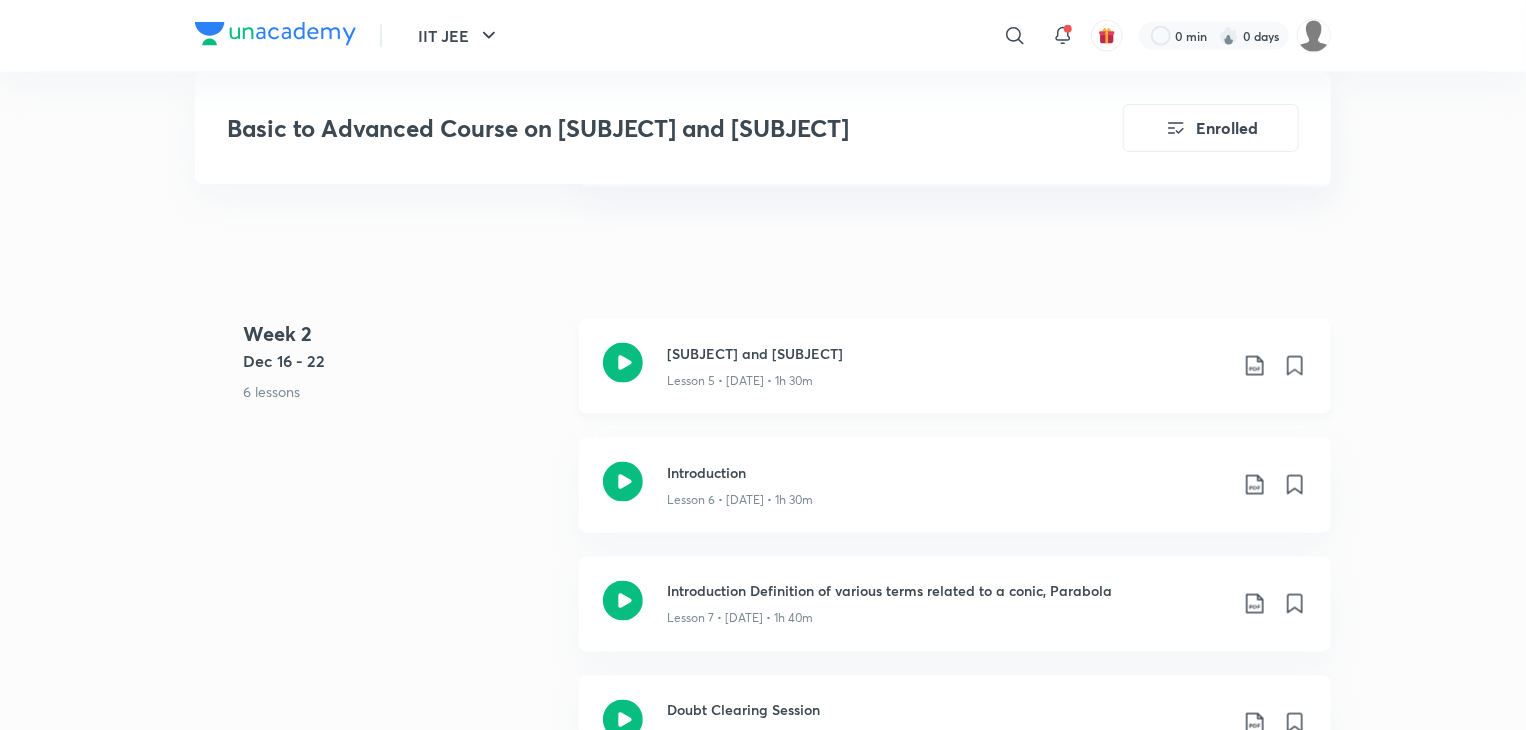 click 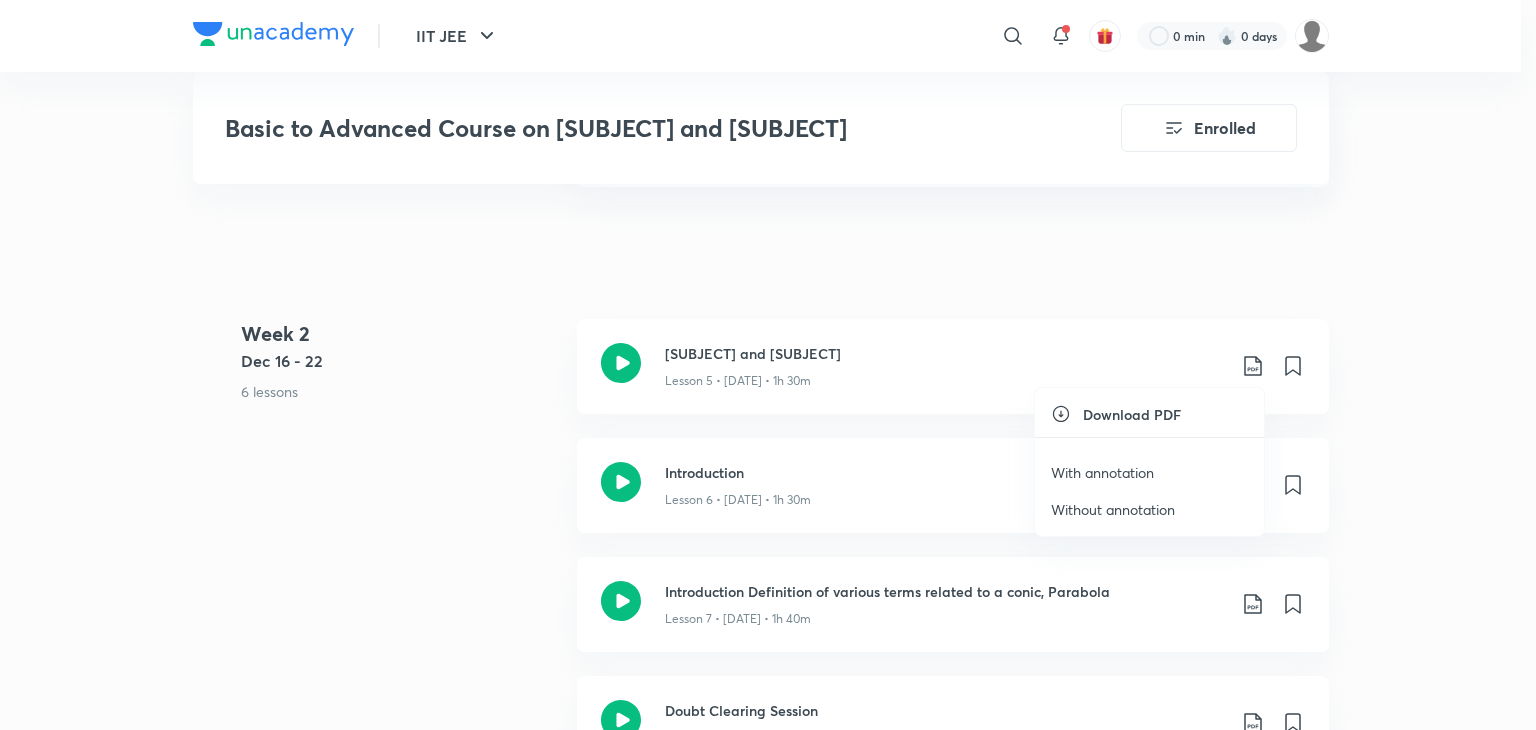 click on "With annotation" at bounding box center (1102, 472) 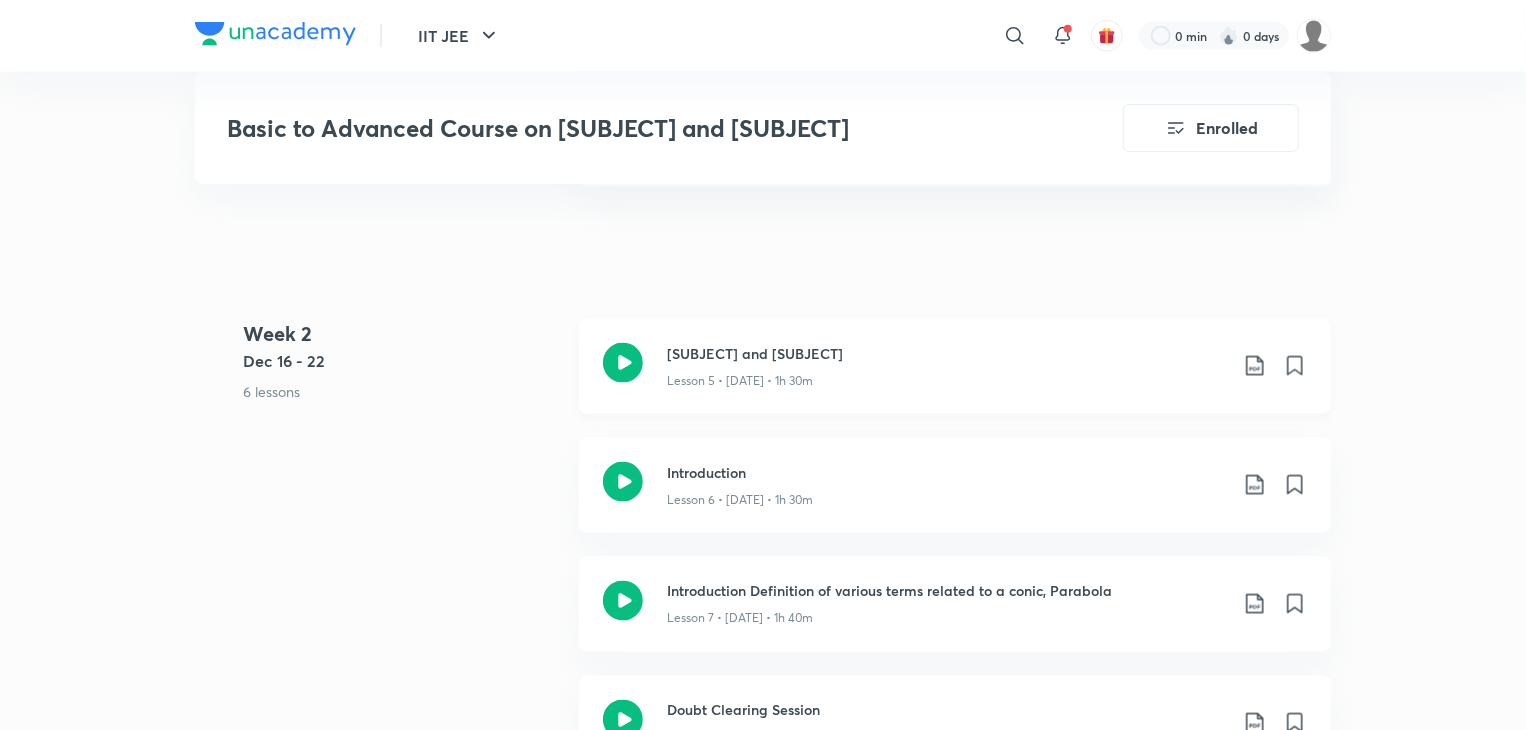 click on "[SUBJECT] and [SUBJECT]" at bounding box center (947, 353) 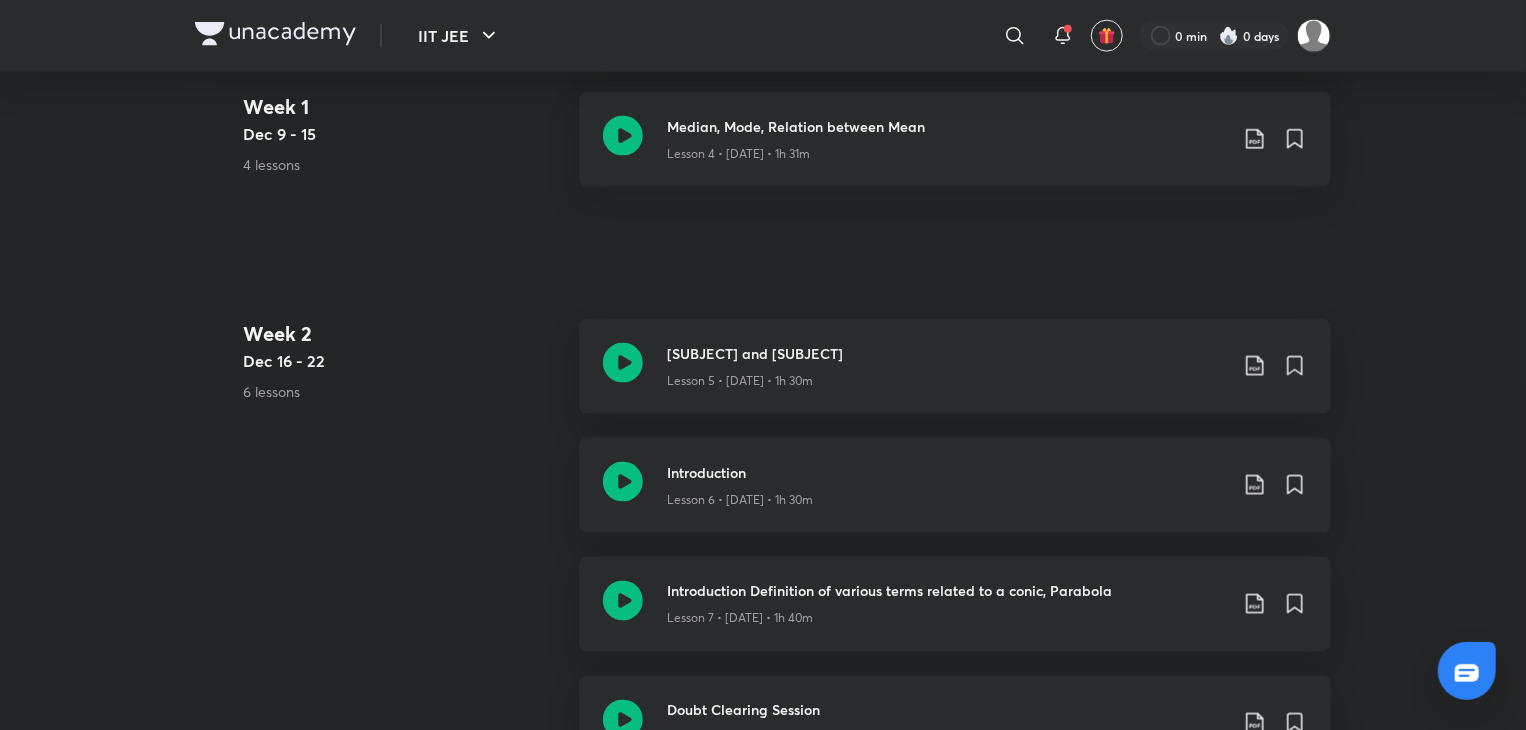 scroll, scrollTop: 0, scrollLeft: 0, axis: both 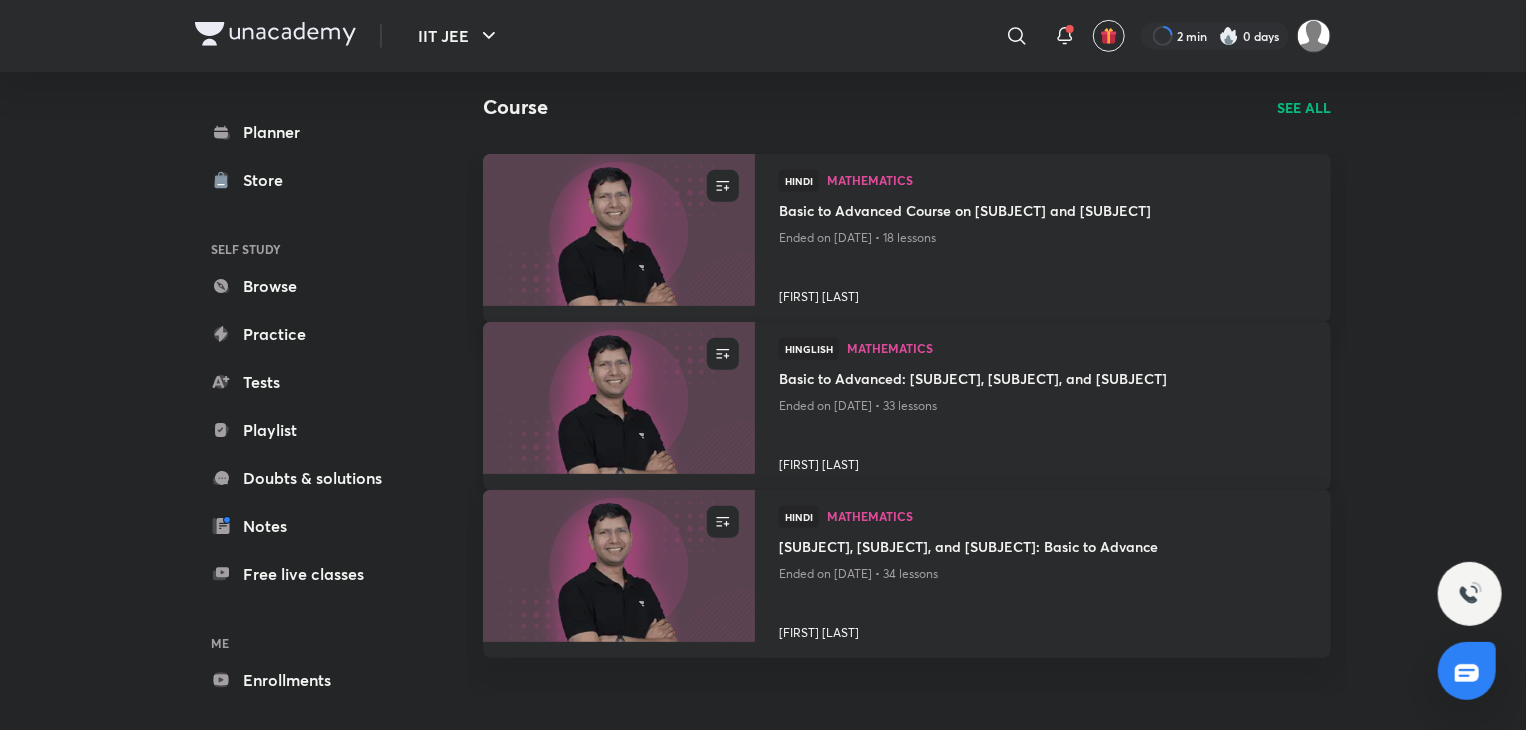 click on "Basic to Advanced: [SUBJECT], [SUBJECT], and [SUBJECT]" at bounding box center [1043, 380] 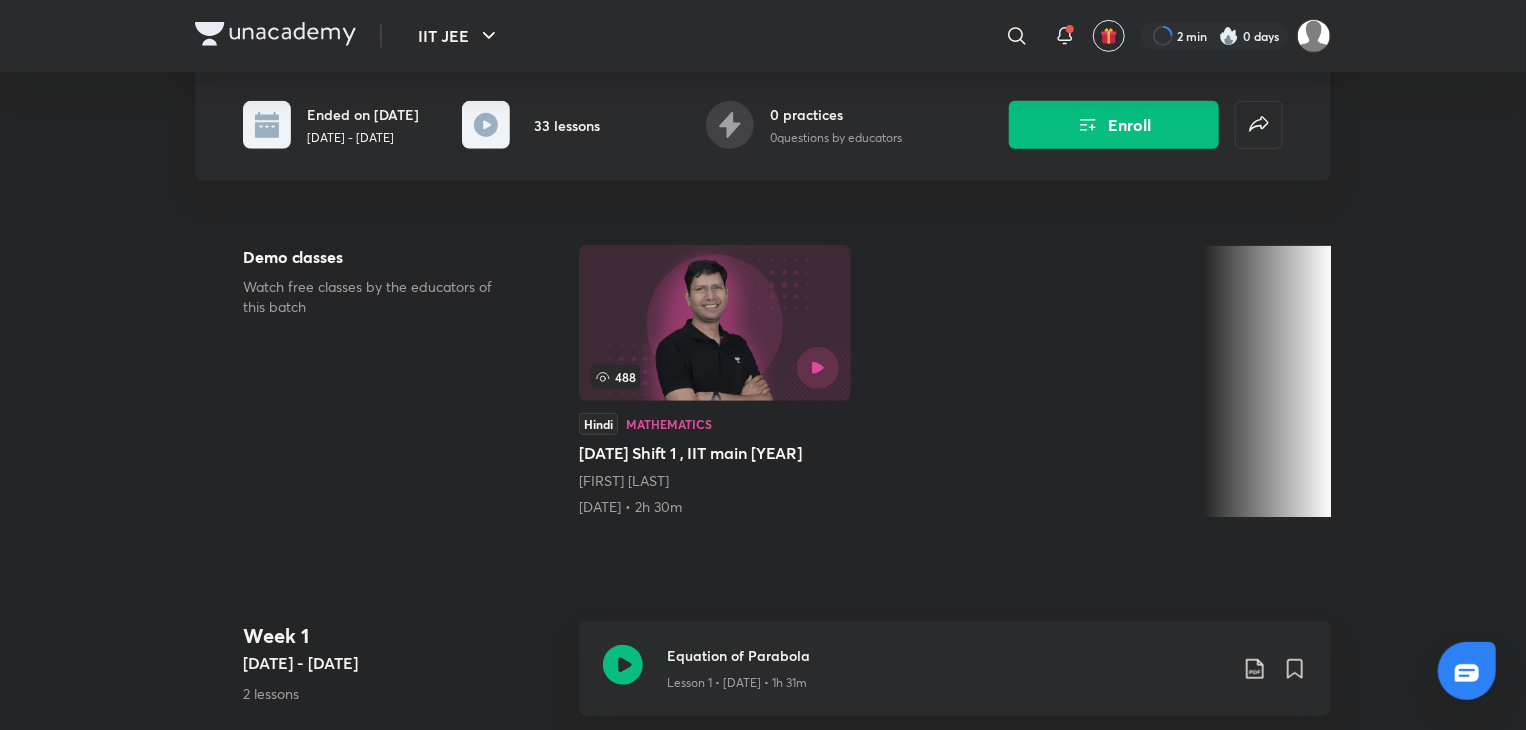 scroll, scrollTop: 0, scrollLeft: 0, axis: both 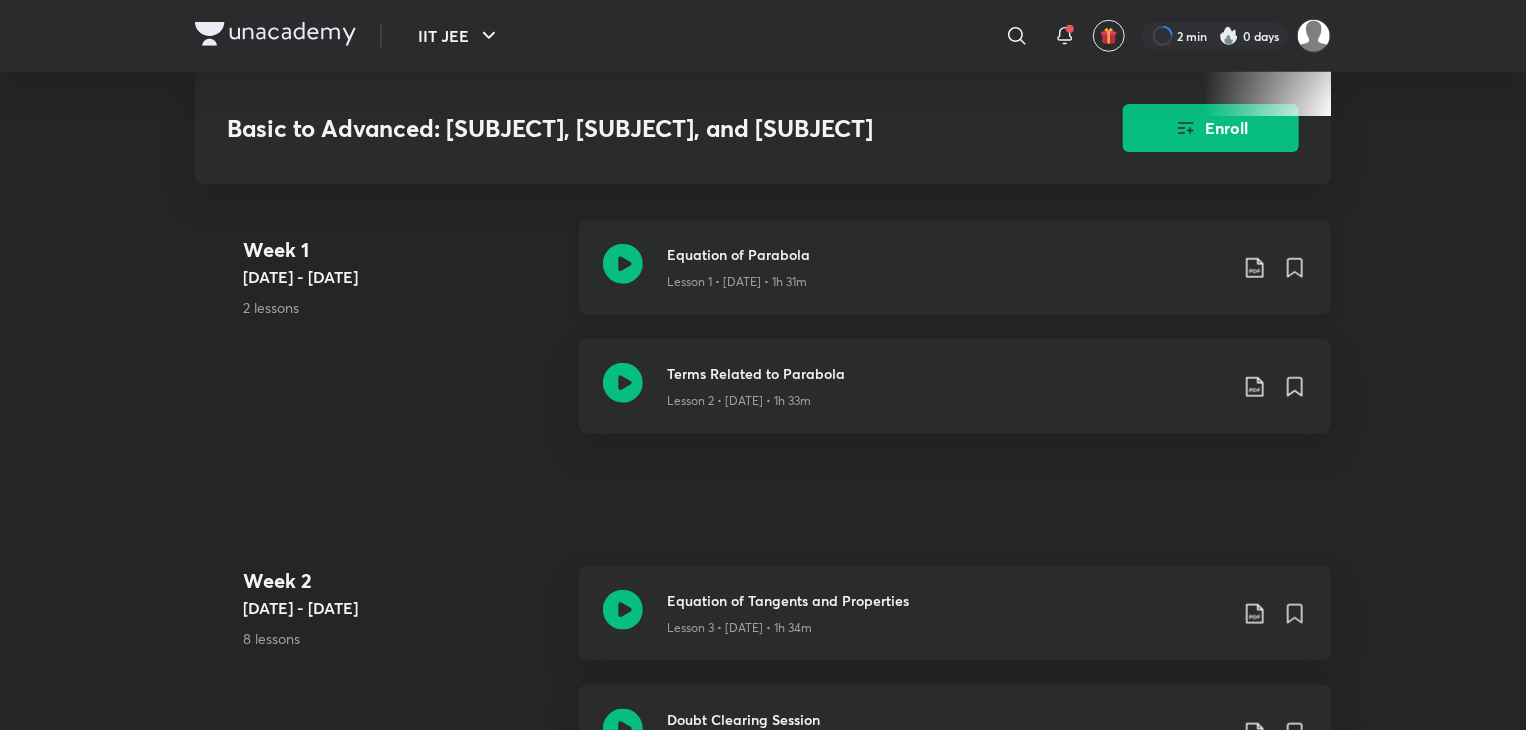 click on "Equation of Parabola" at bounding box center [947, 254] 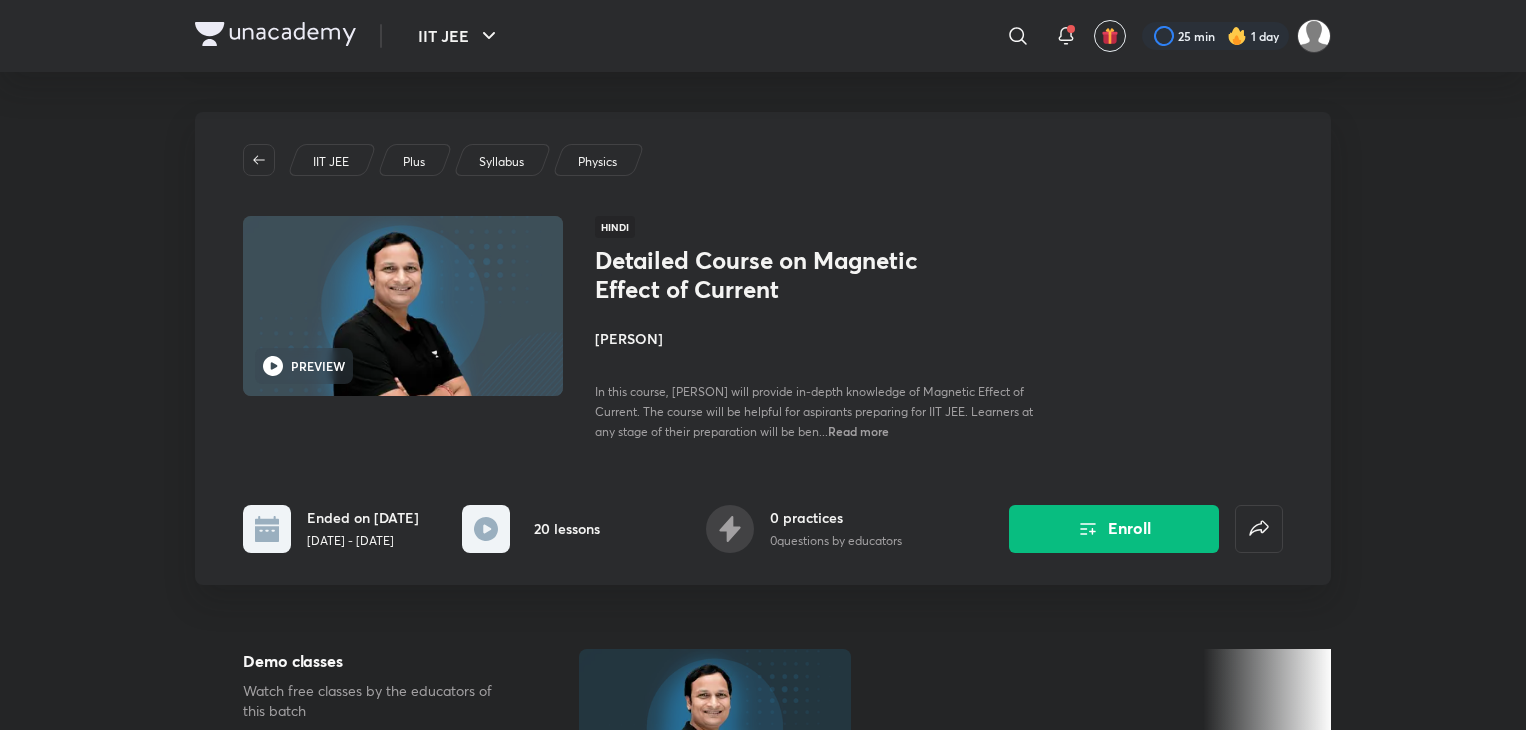 scroll, scrollTop: 0, scrollLeft: 0, axis: both 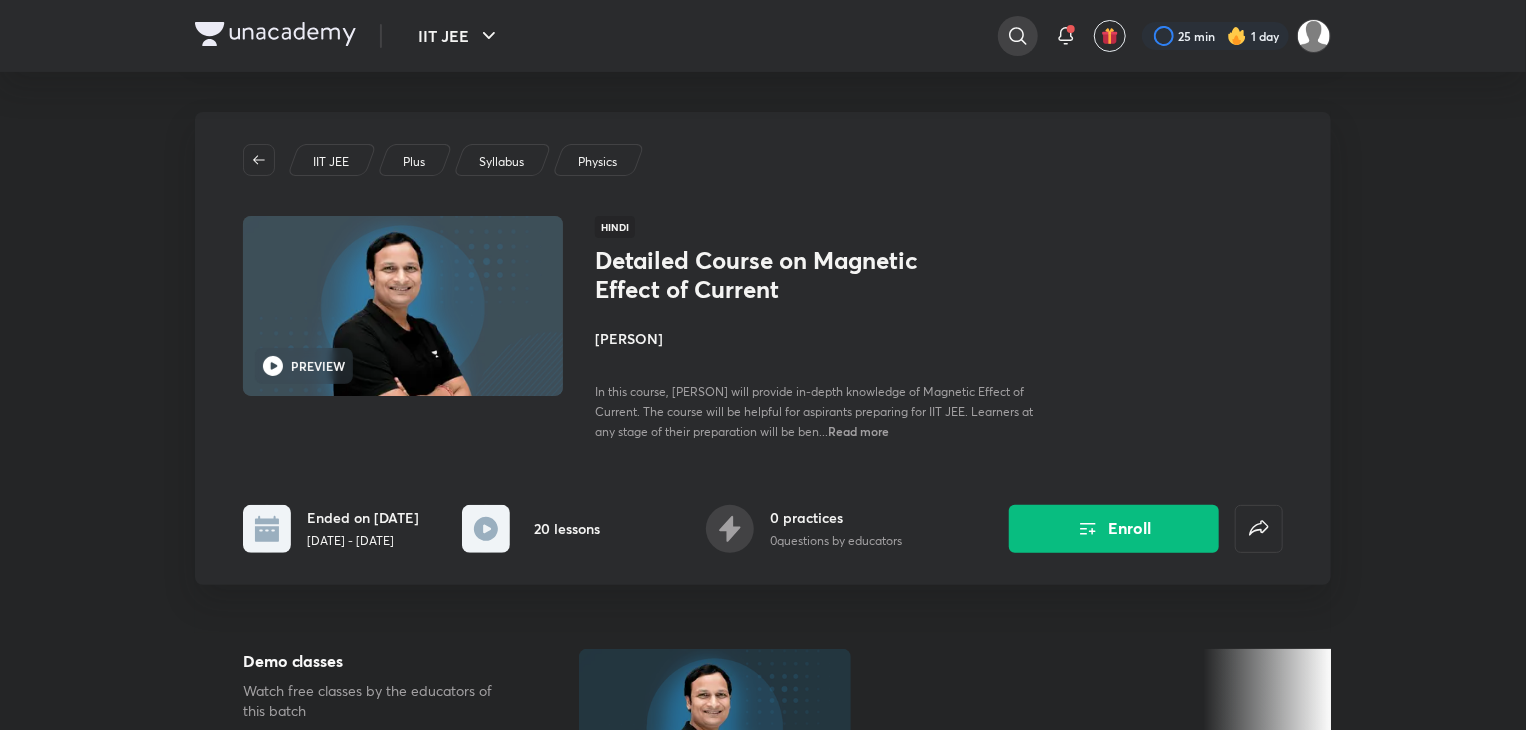 click 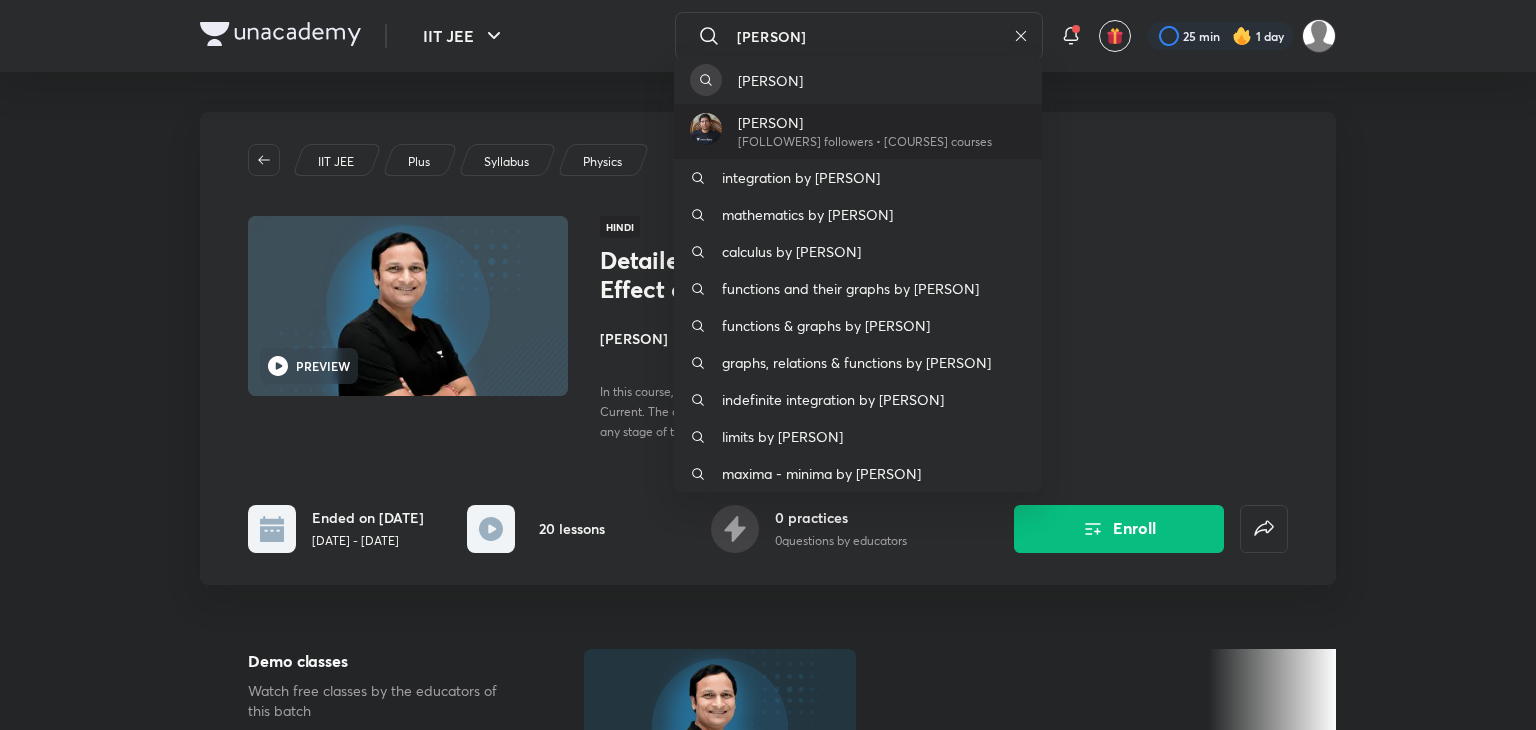 type on "[FIRST]" 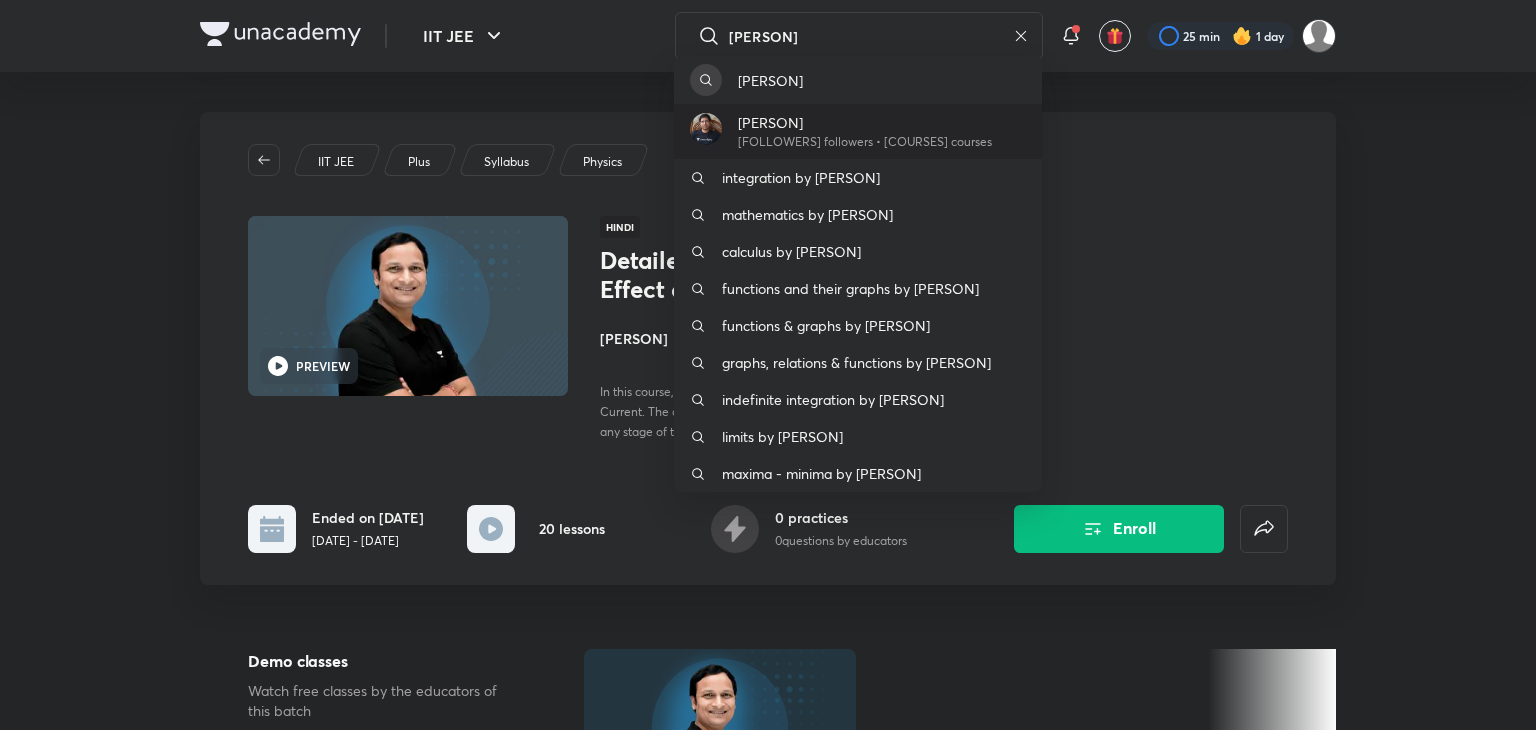click on "Manoj Chauhan 127K followers • 1383 courses" at bounding box center [858, 131] 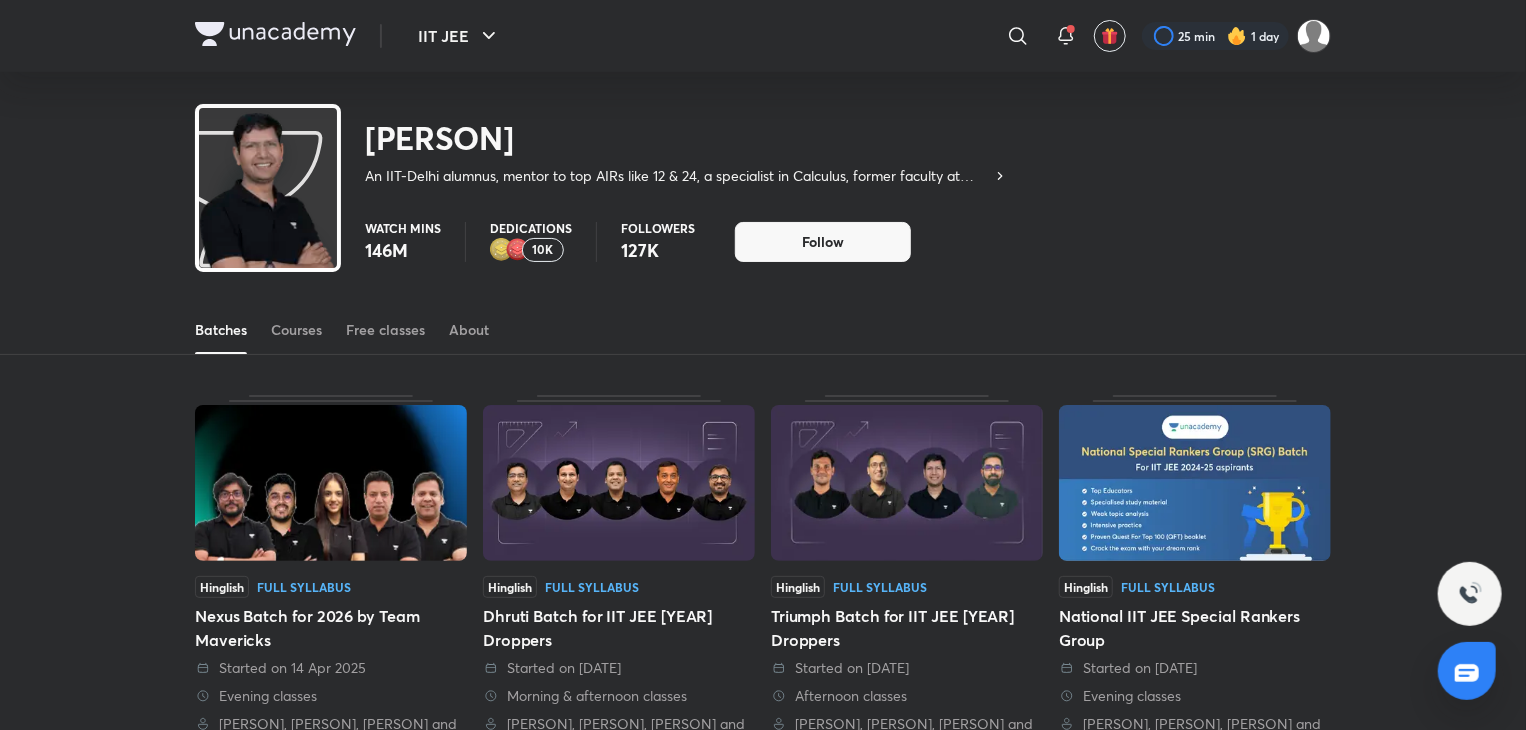 click 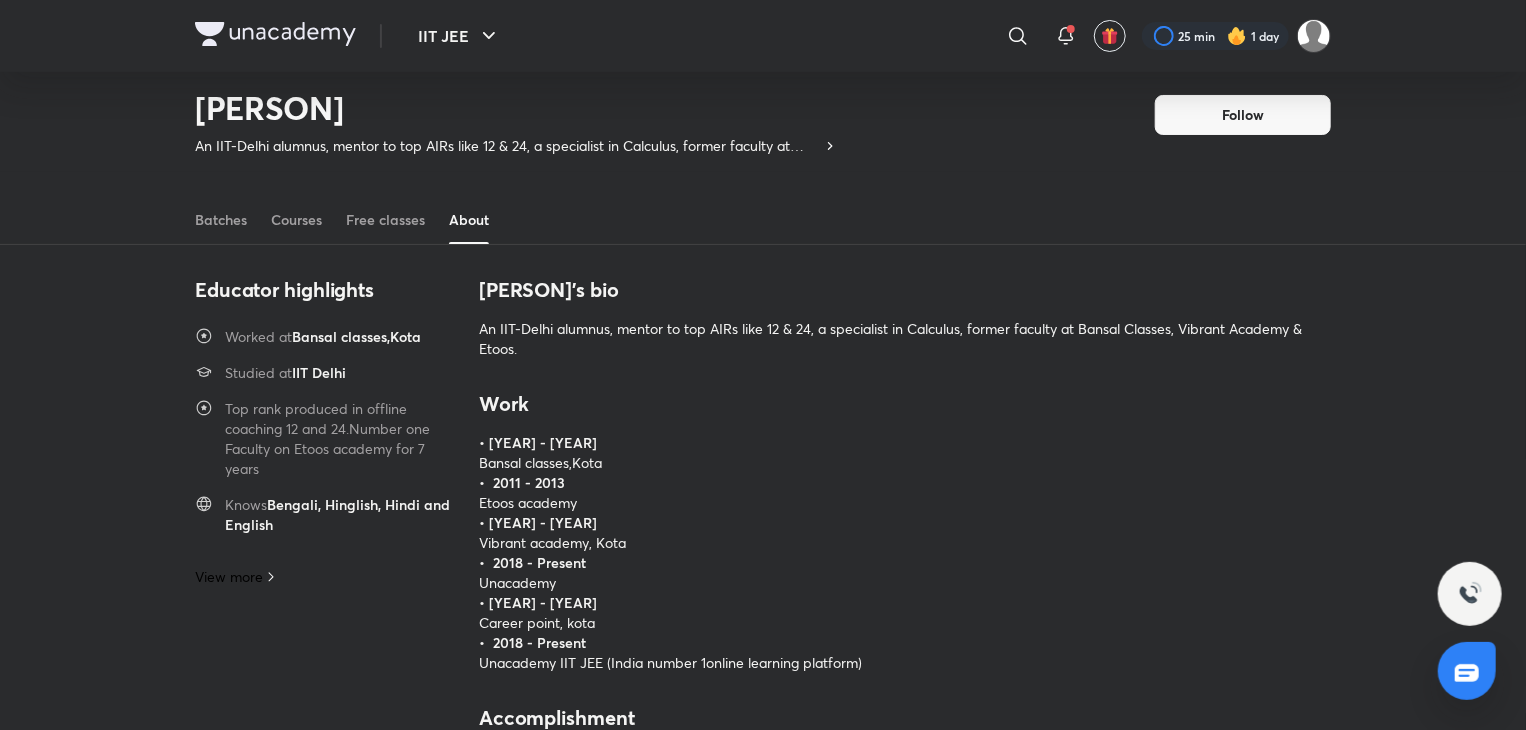 scroll, scrollTop: 57, scrollLeft: 0, axis: vertical 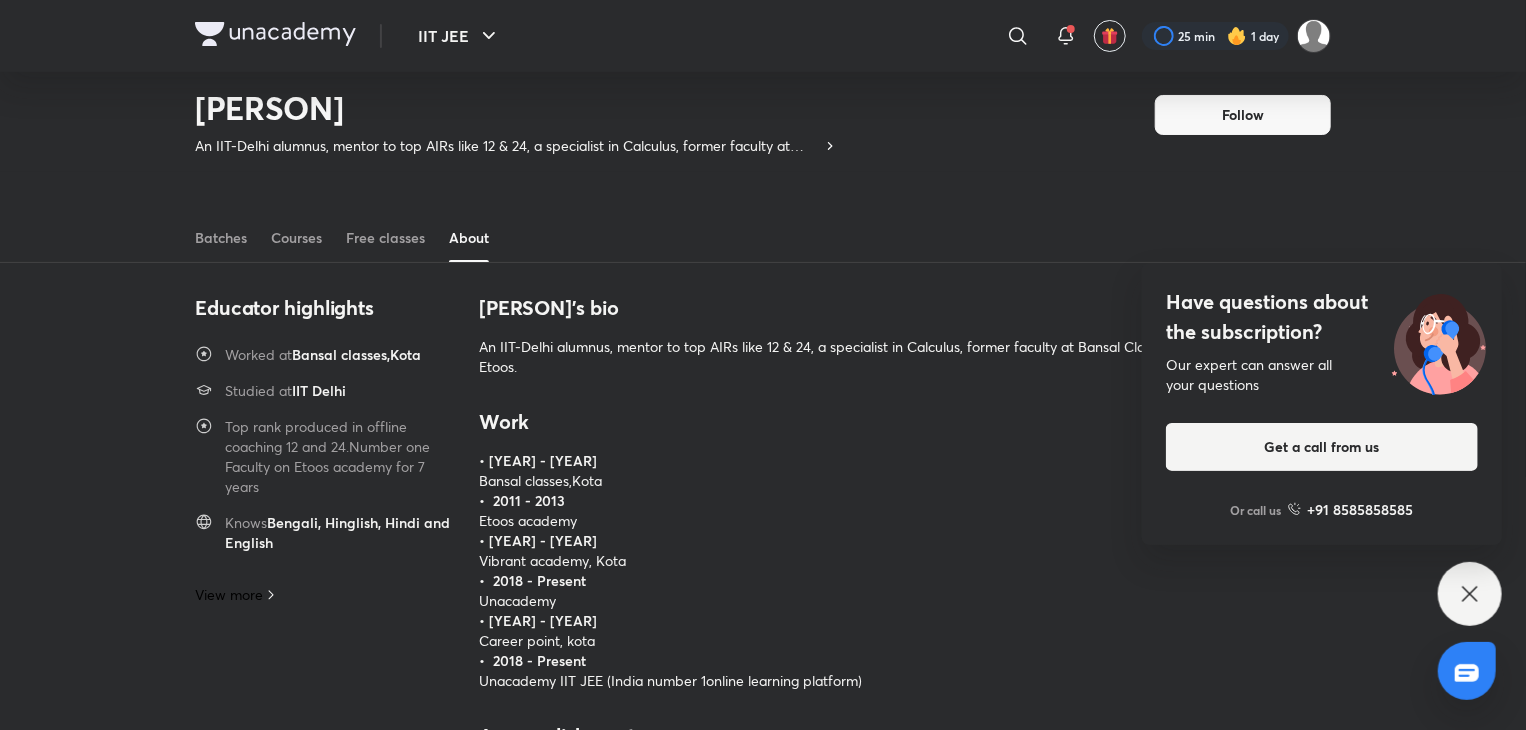 click 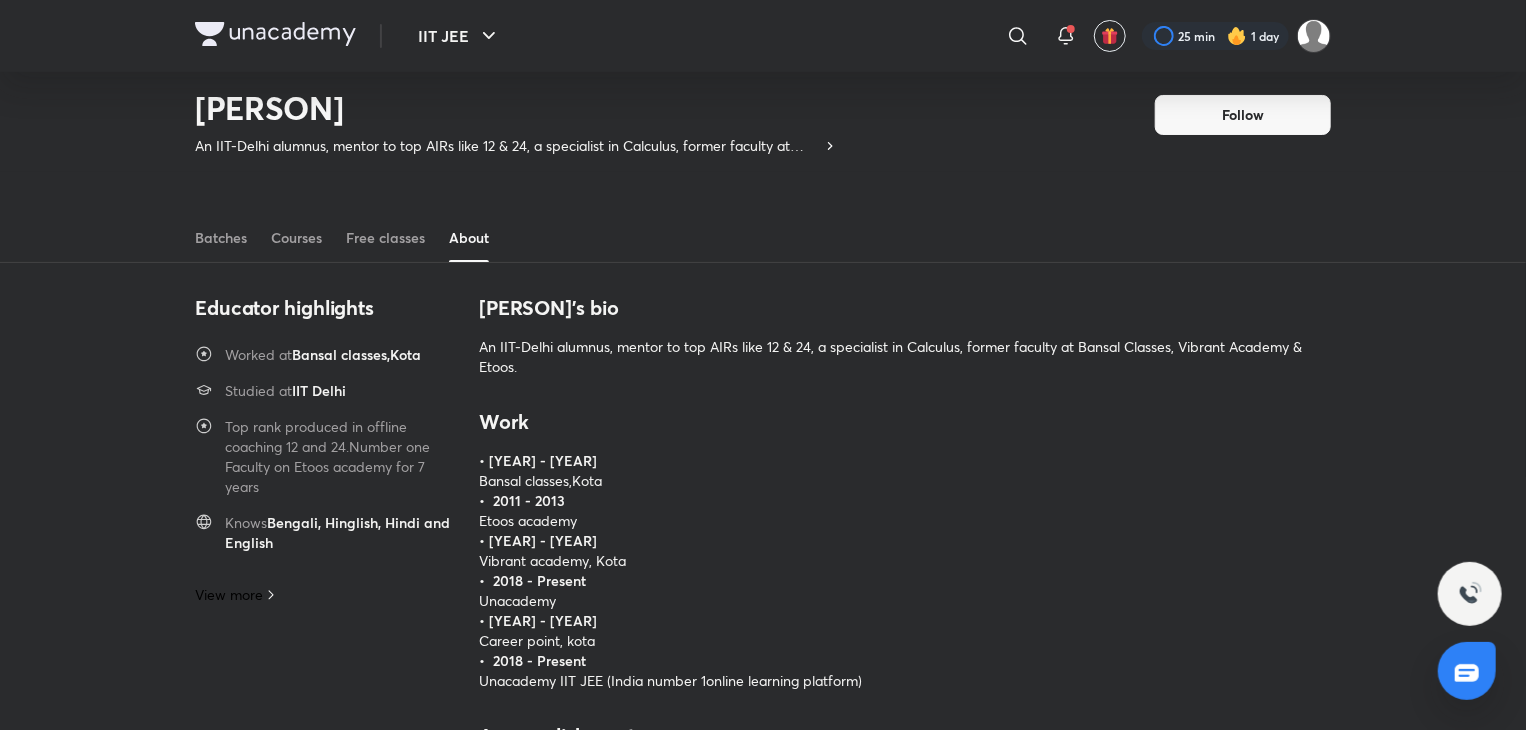 click on "View more" at bounding box center (229, 595) 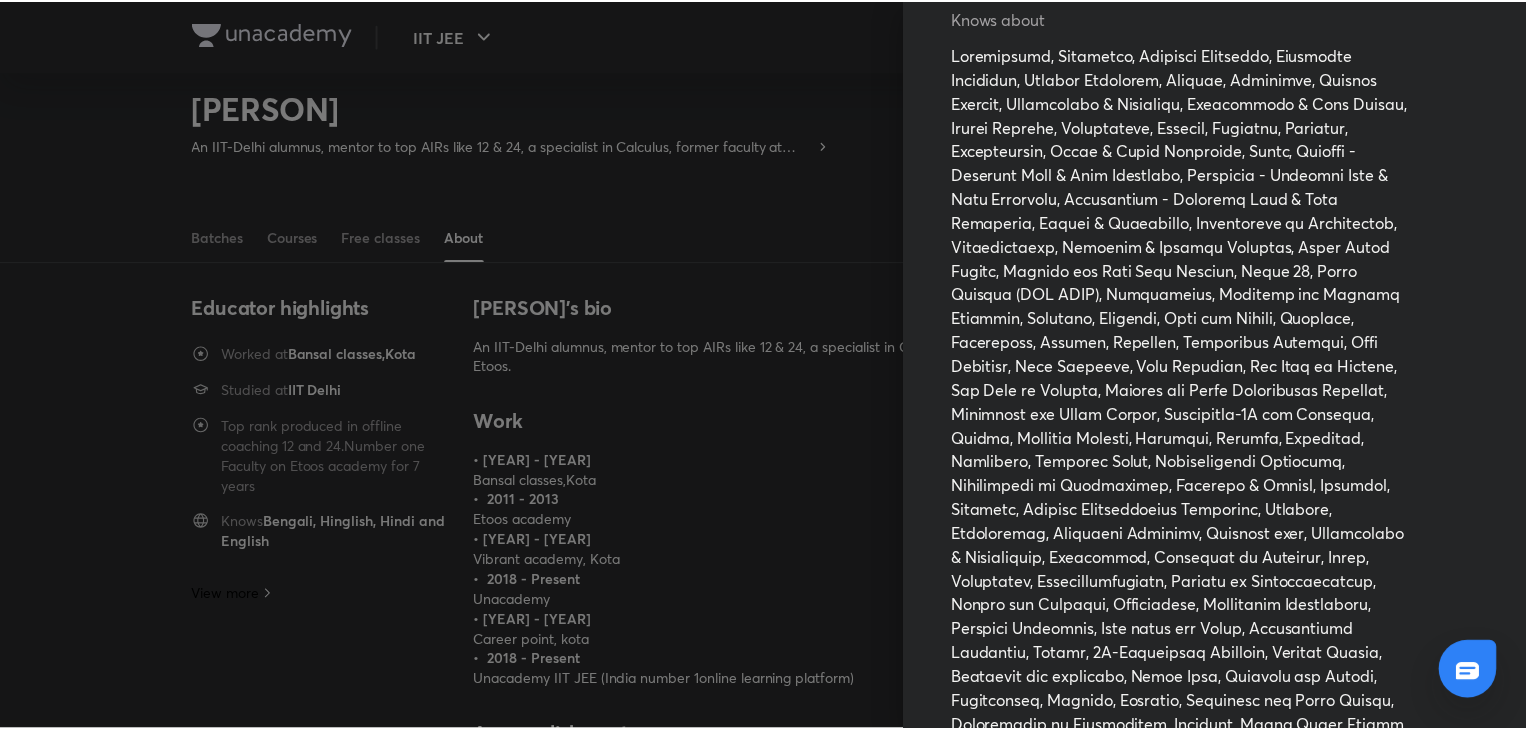 scroll, scrollTop: 1212, scrollLeft: 0, axis: vertical 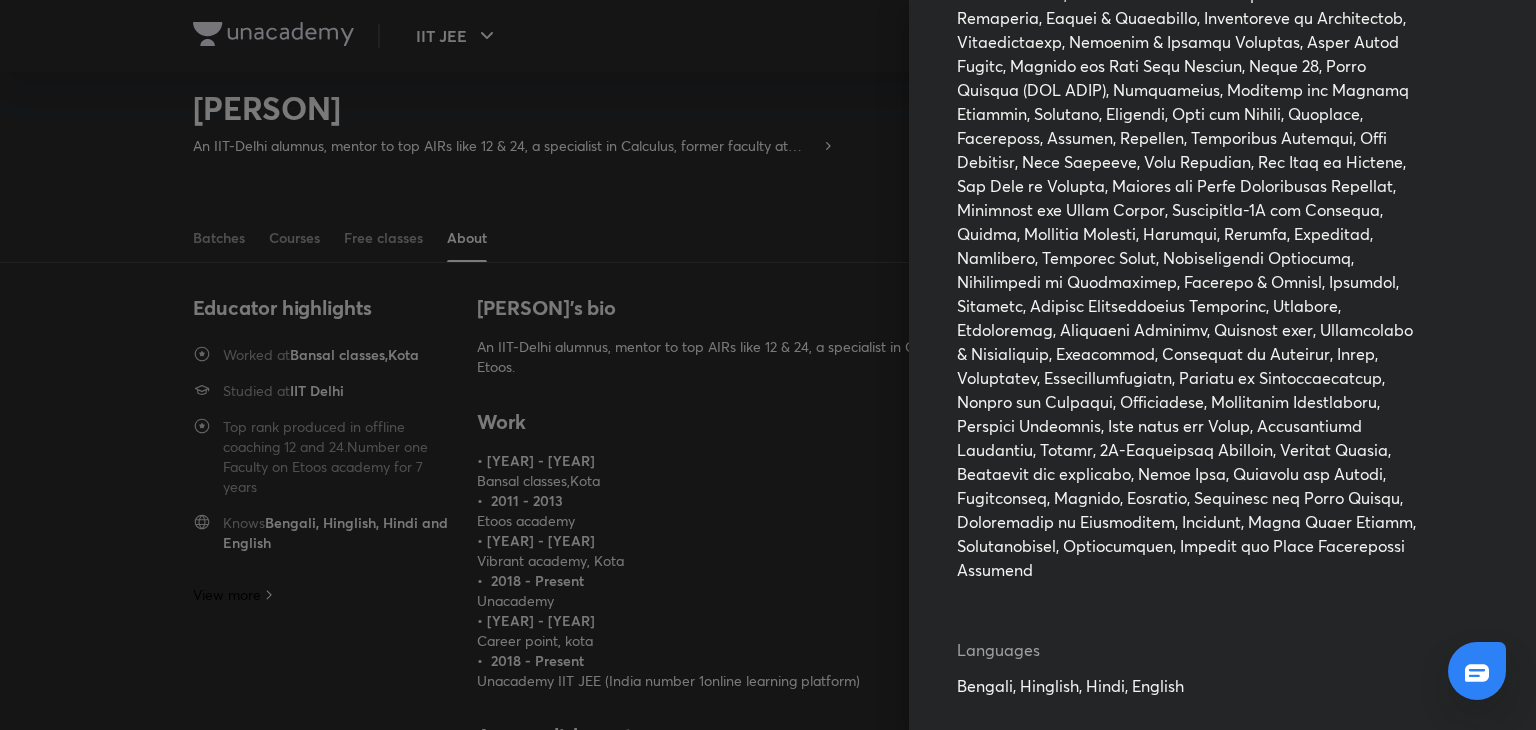 click at bounding box center (768, 365) 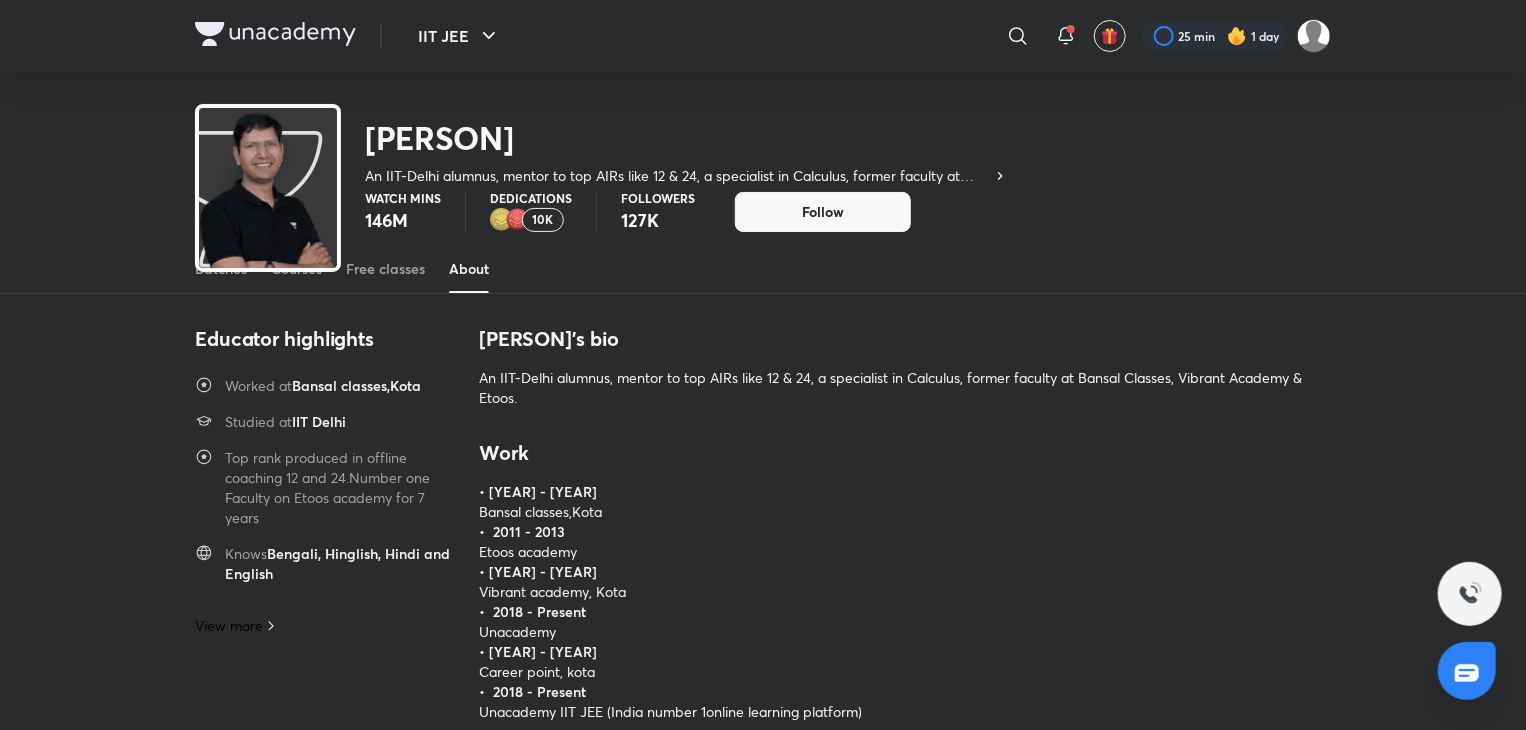 scroll, scrollTop: 60, scrollLeft: 0, axis: vertical 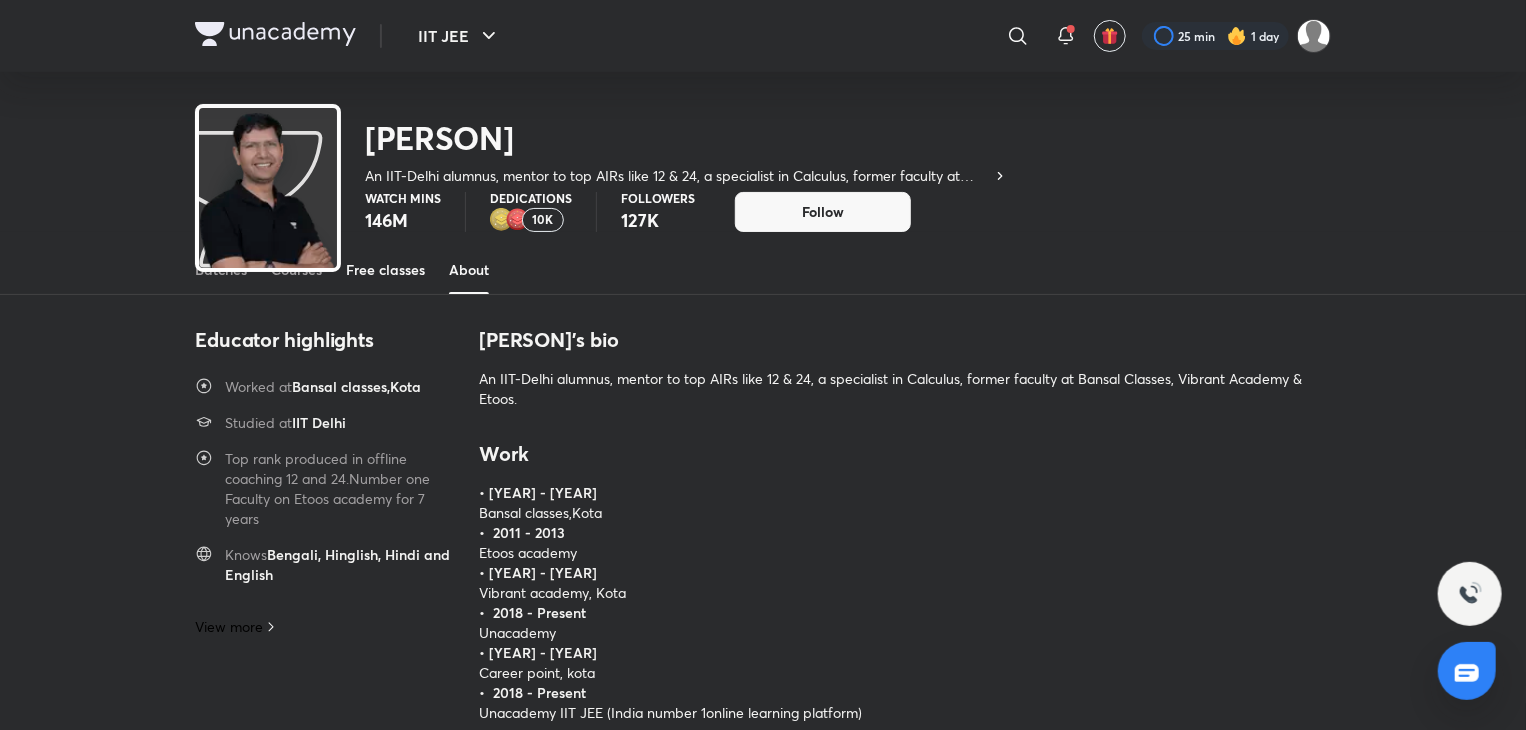 click on "Free classes" at bounding box center (385, 270) 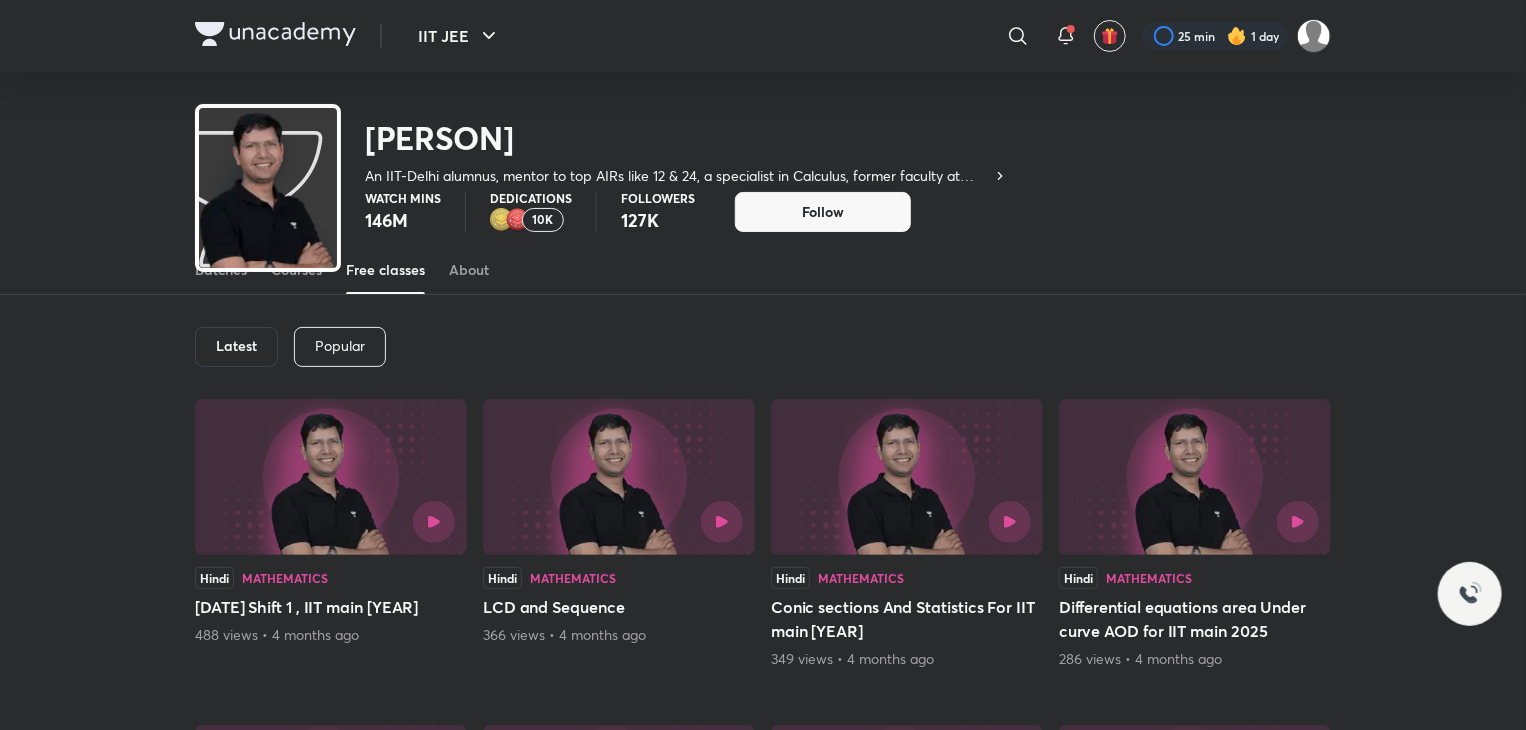 scroll, scrollTop: 0, scrollLeft: 0, axis: both 